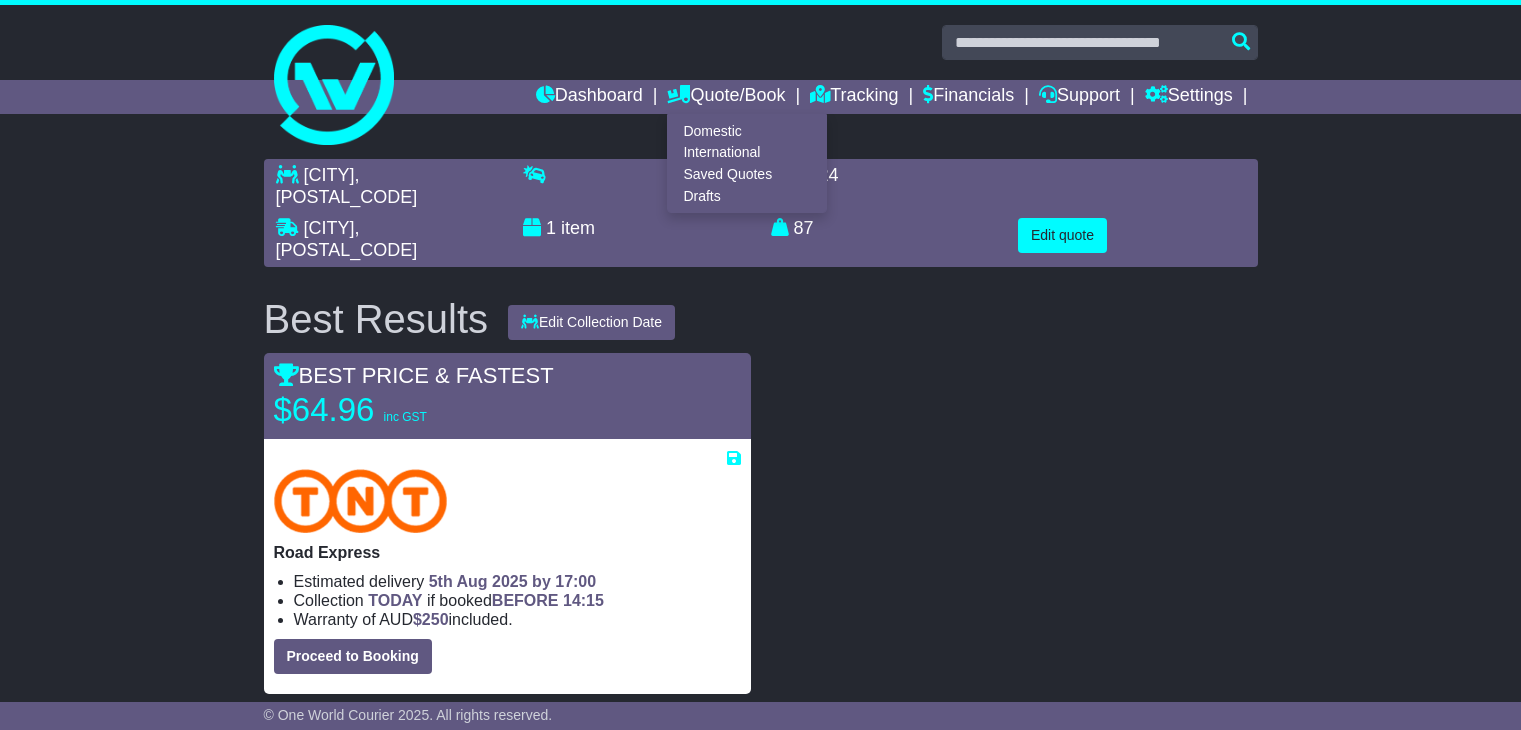 scroll, scrollTop: 0, scrollLeft: 0, axis: both 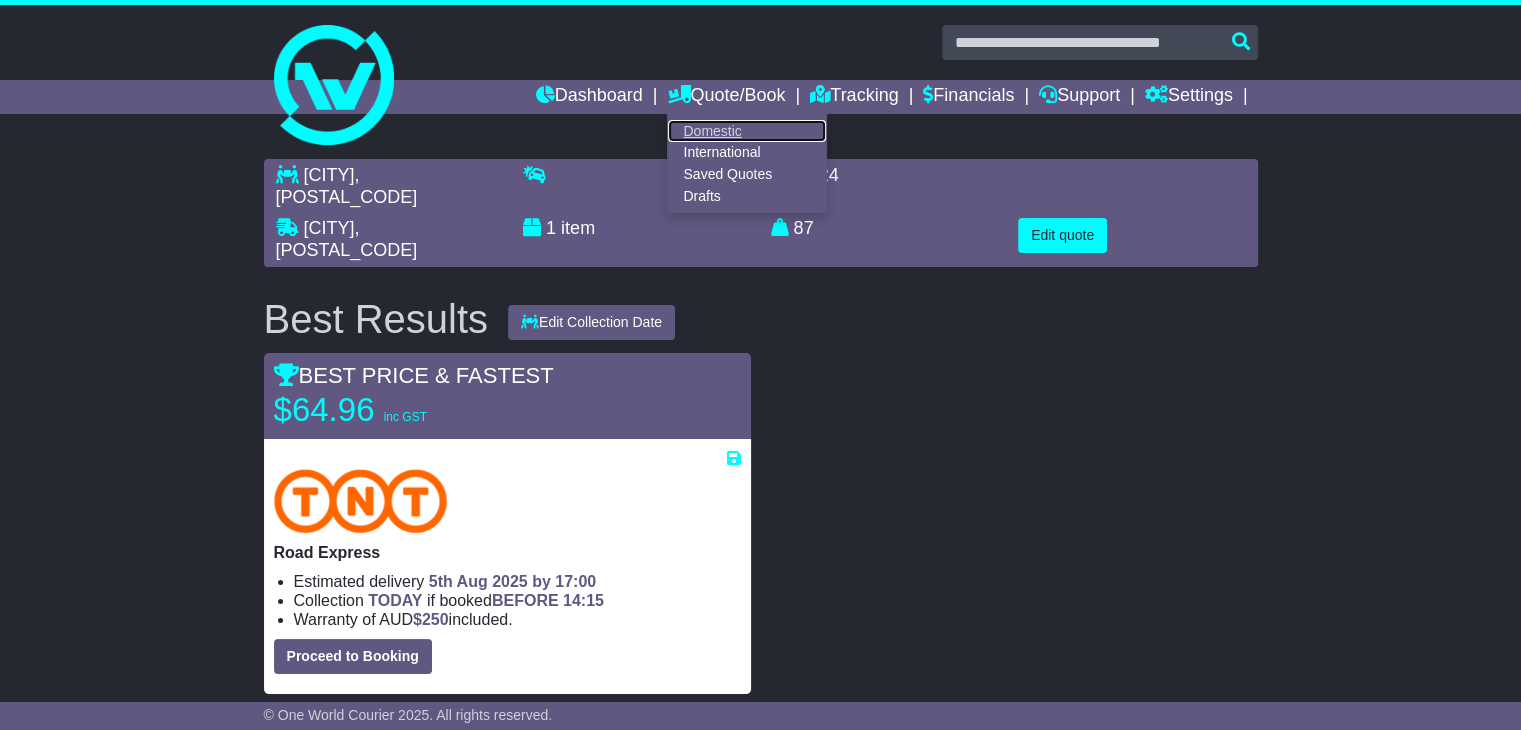 click on "Domestic" at bounding box center [747, 131] 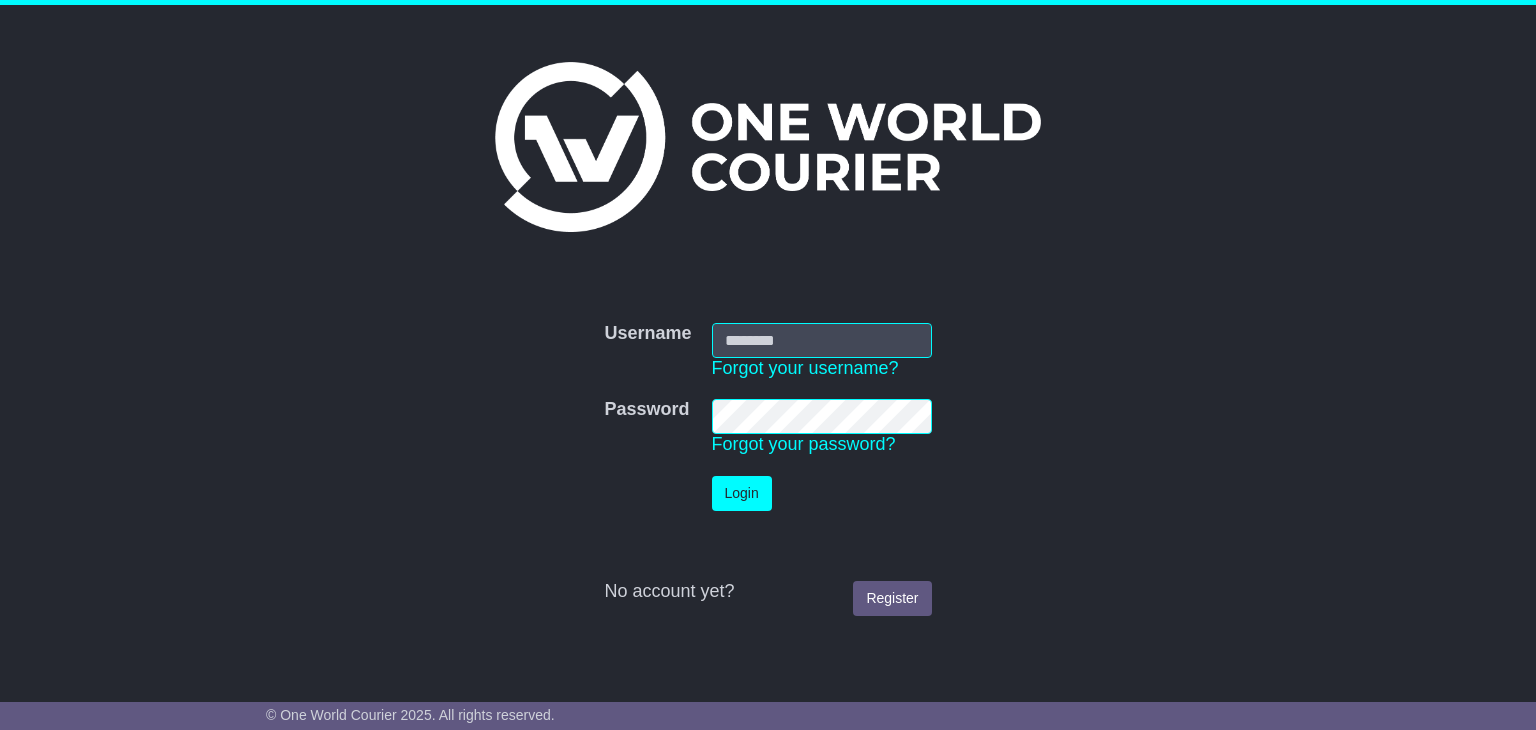 scroll, scrollTop: 0, scrollLeft: 0, axis: both 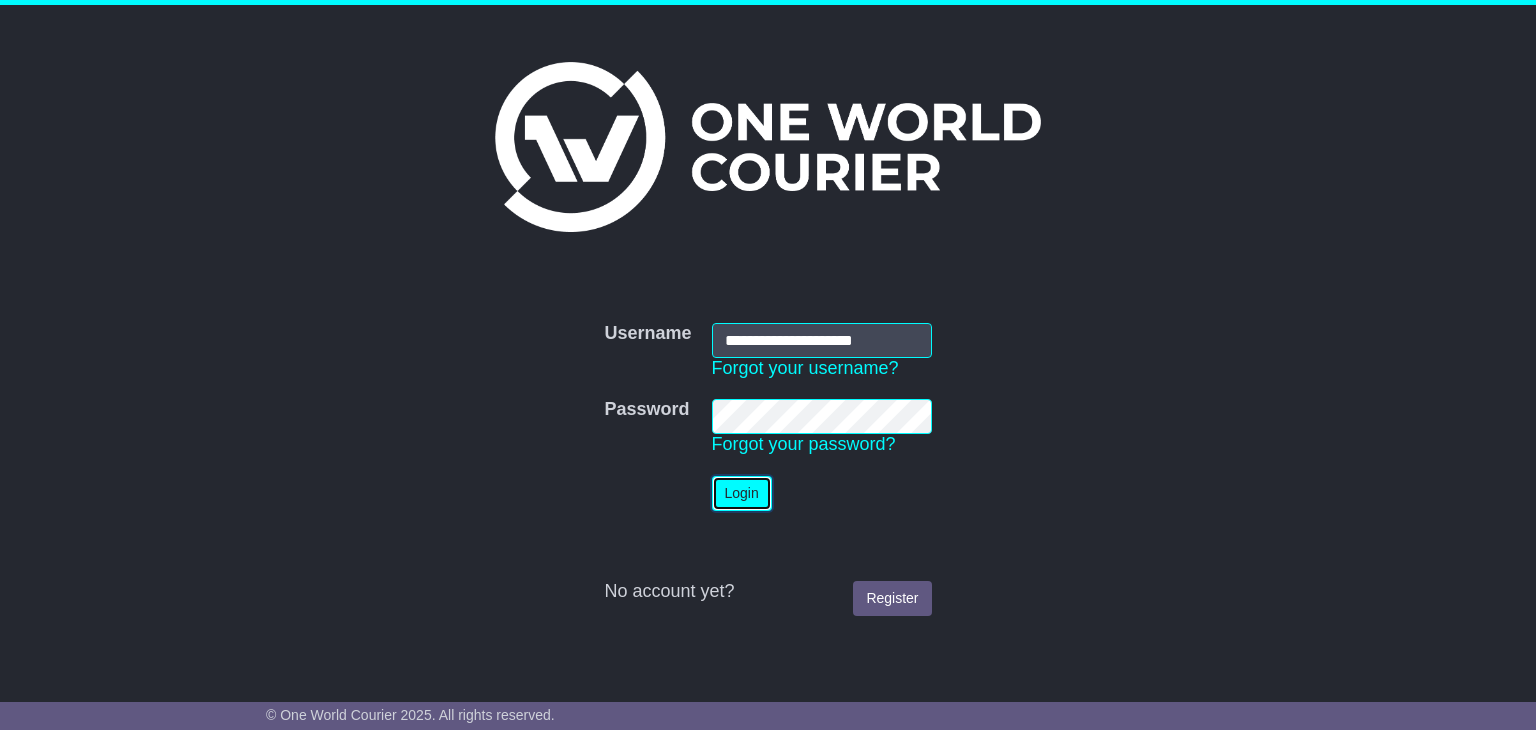click on "Login" at bounding box center [742, 493] 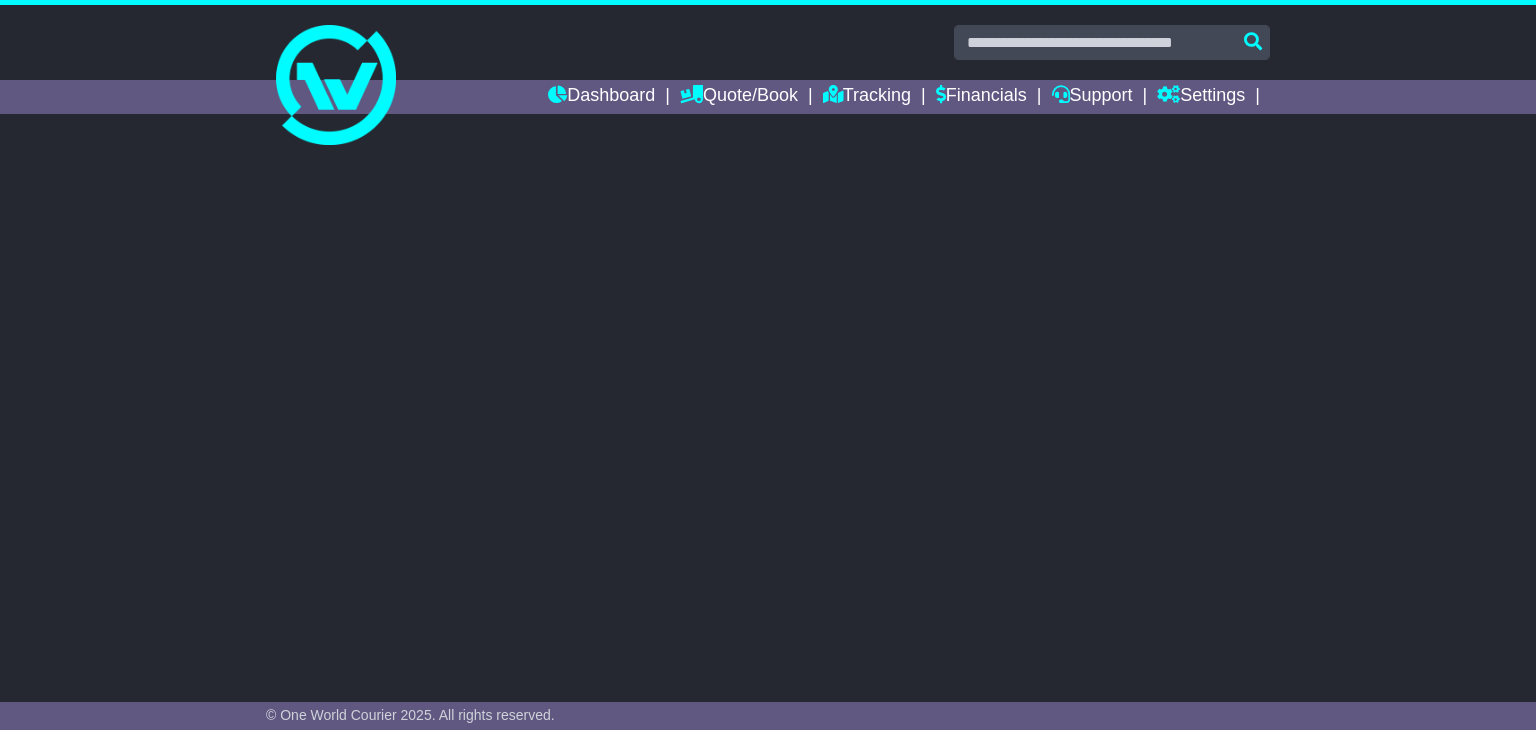 scroll, scrollTop: 0, scrollLeft: 0, axis: both 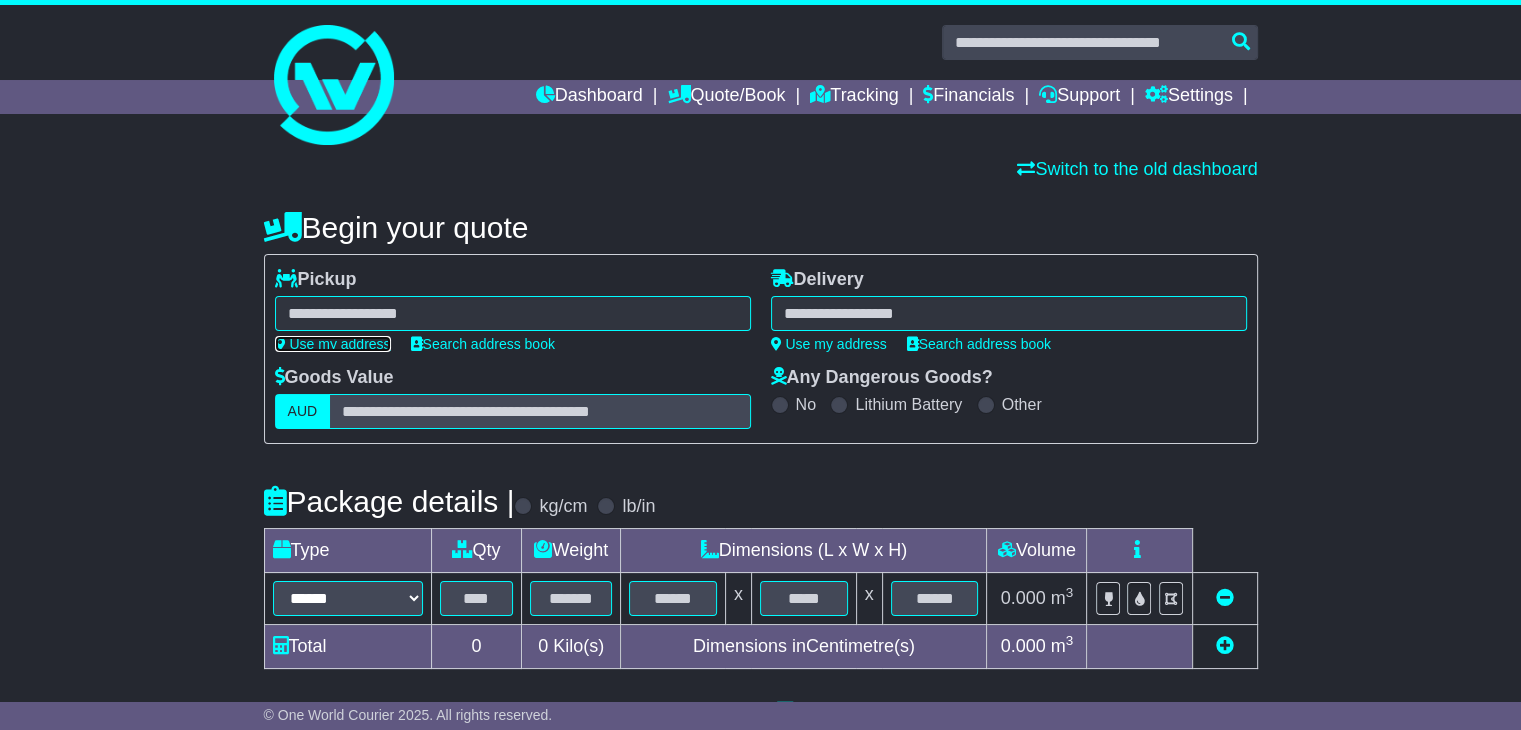 click on "Use my address" at bounding box center [333, 344] 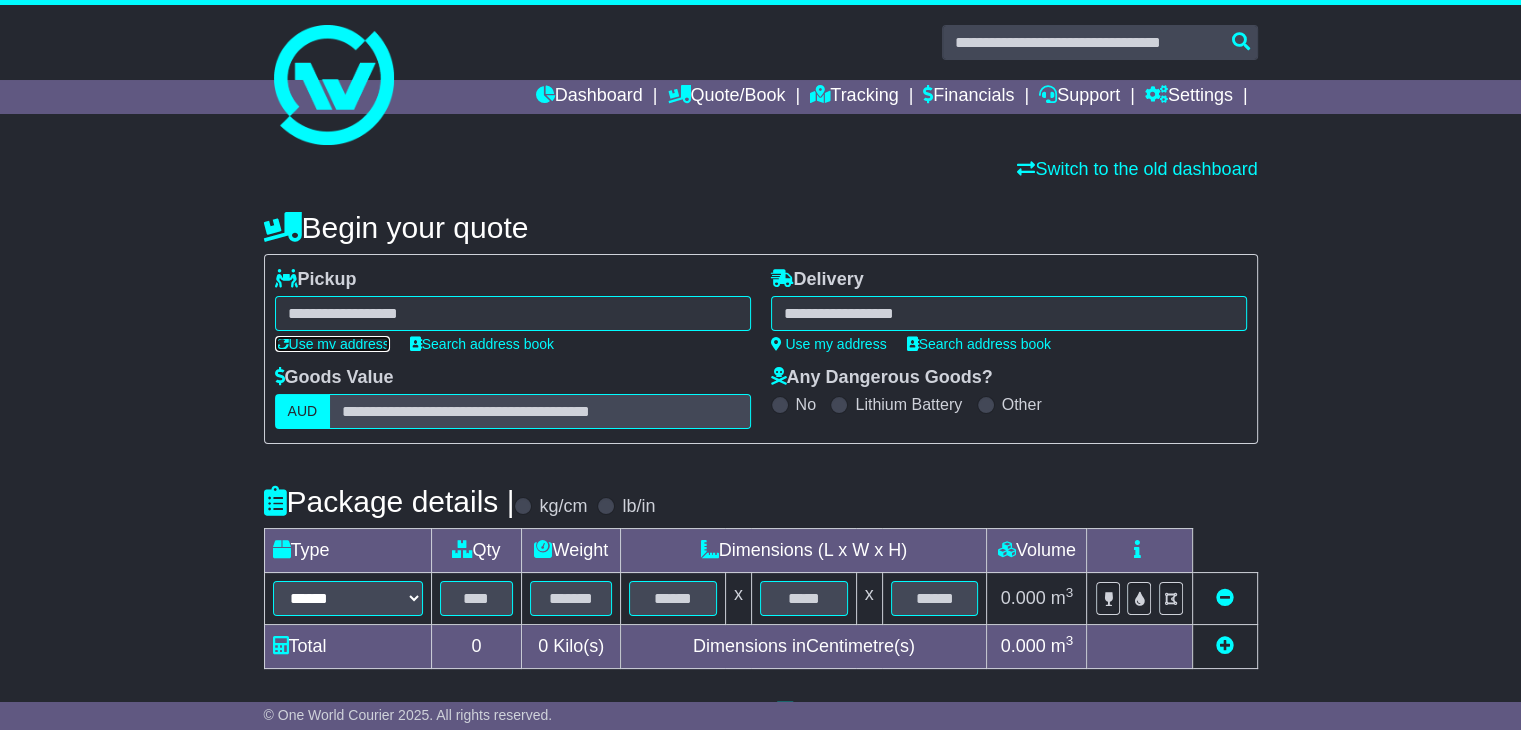 type on "**********" 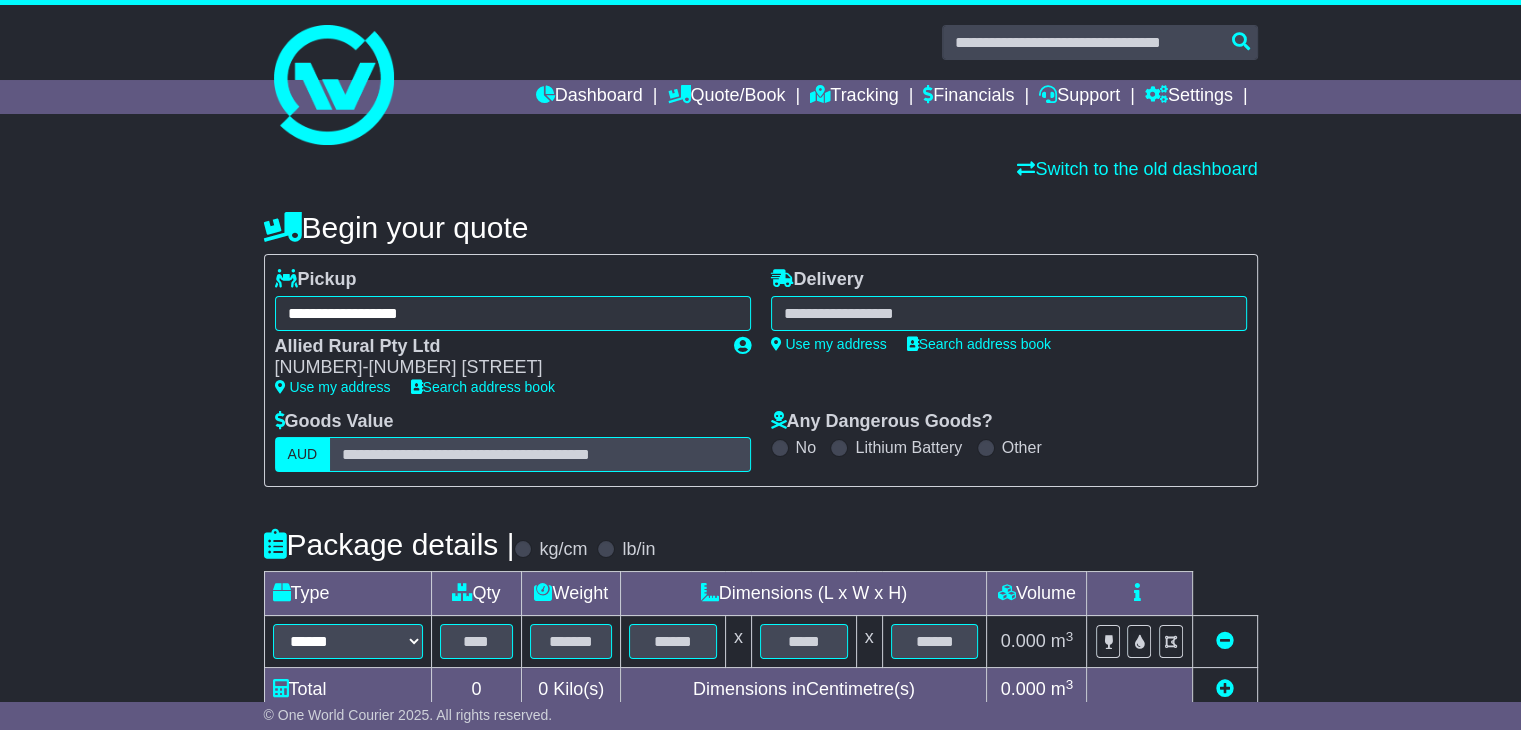 click at bounding box center [1009, 313] 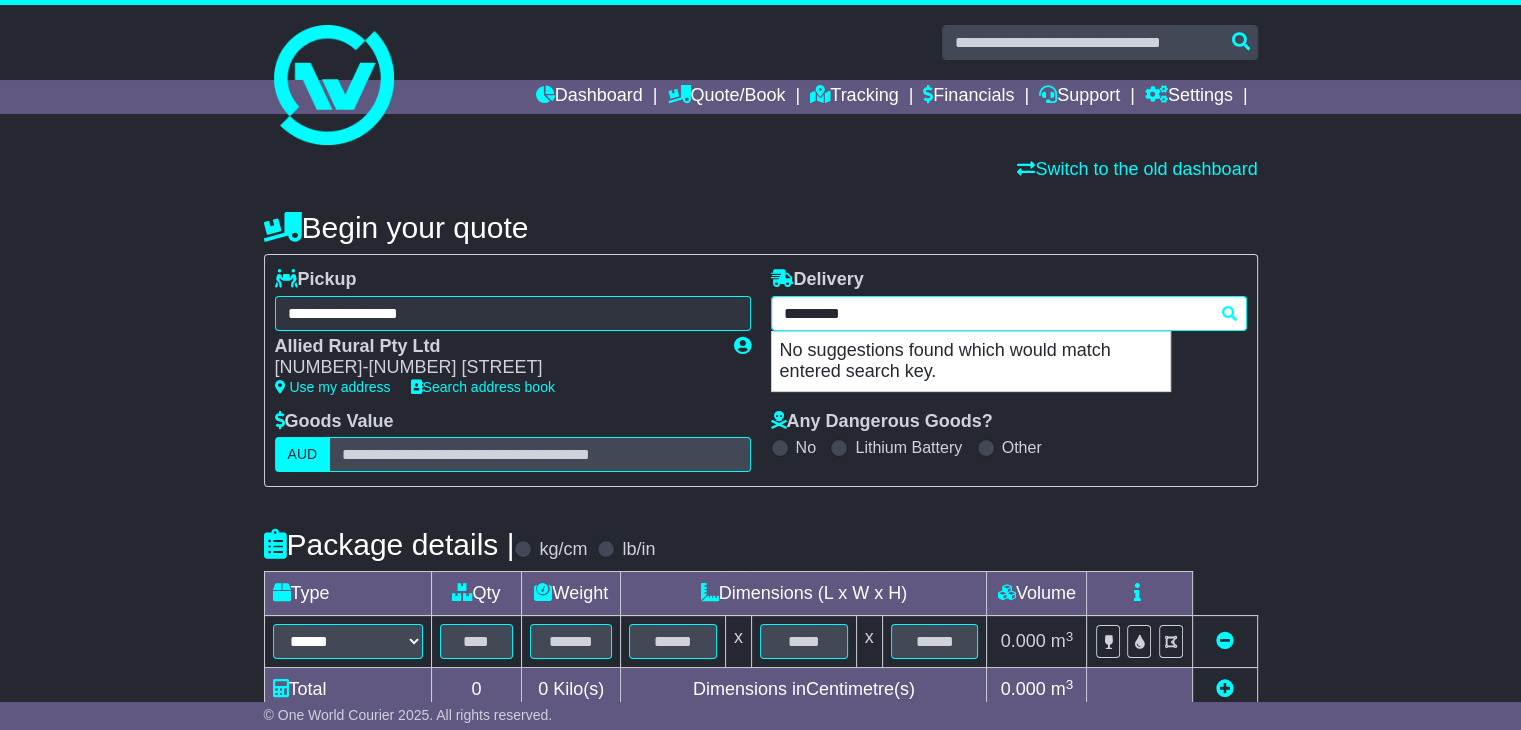 drag, startPoint x: 904, startPoint y: 309, endPoint x: 827, endPoint y: 317, distance: 77.41447 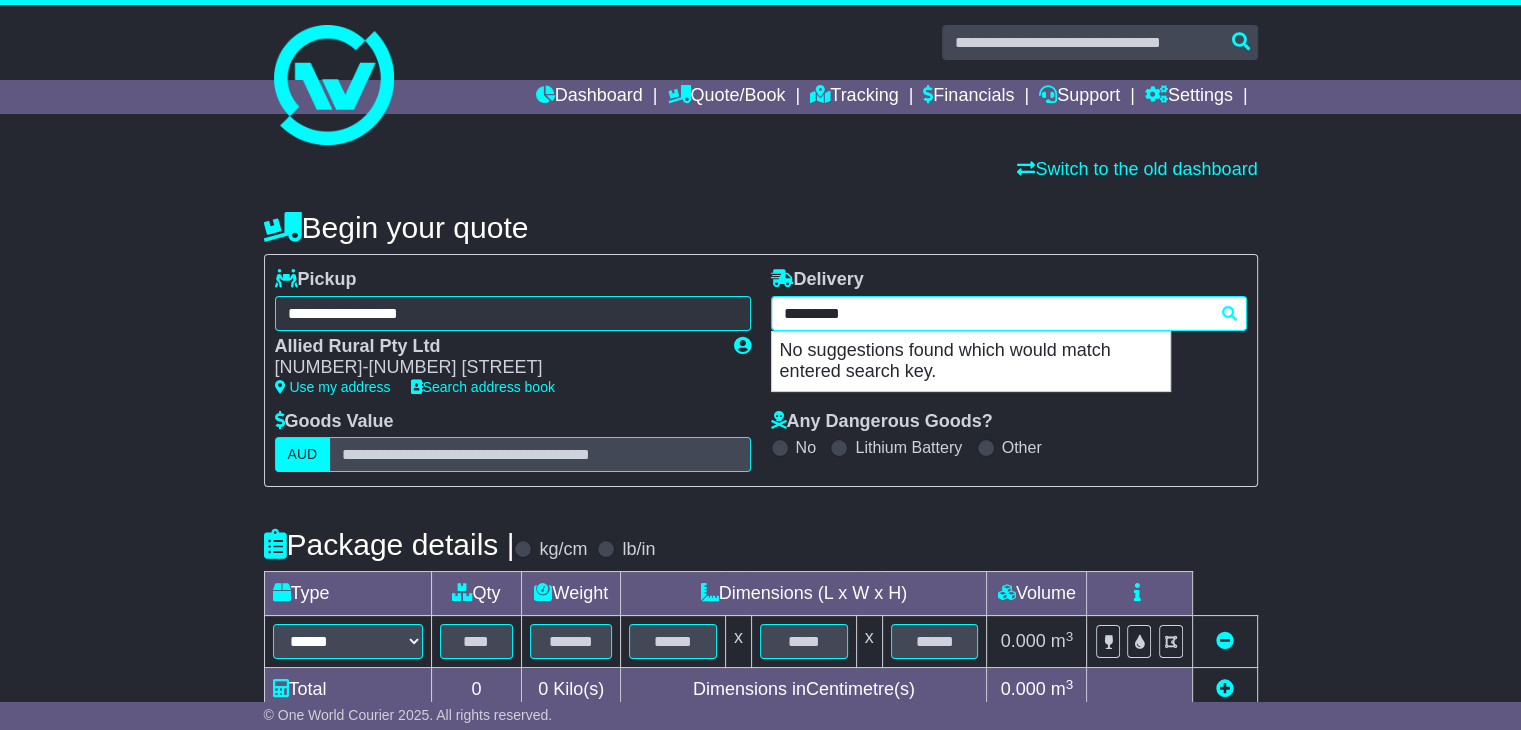 click on "*********" at bounding box center [1009, 313] 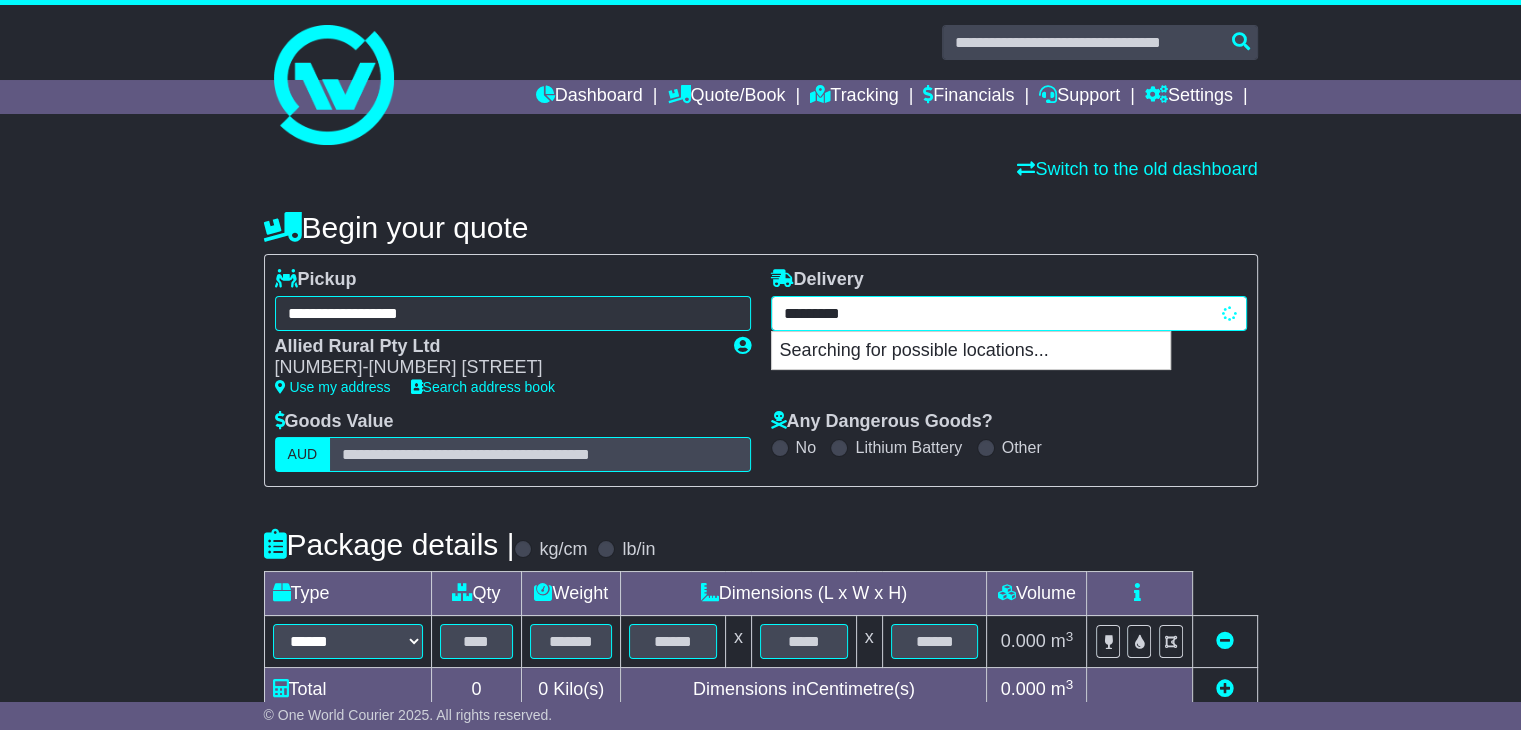 type on "**********" 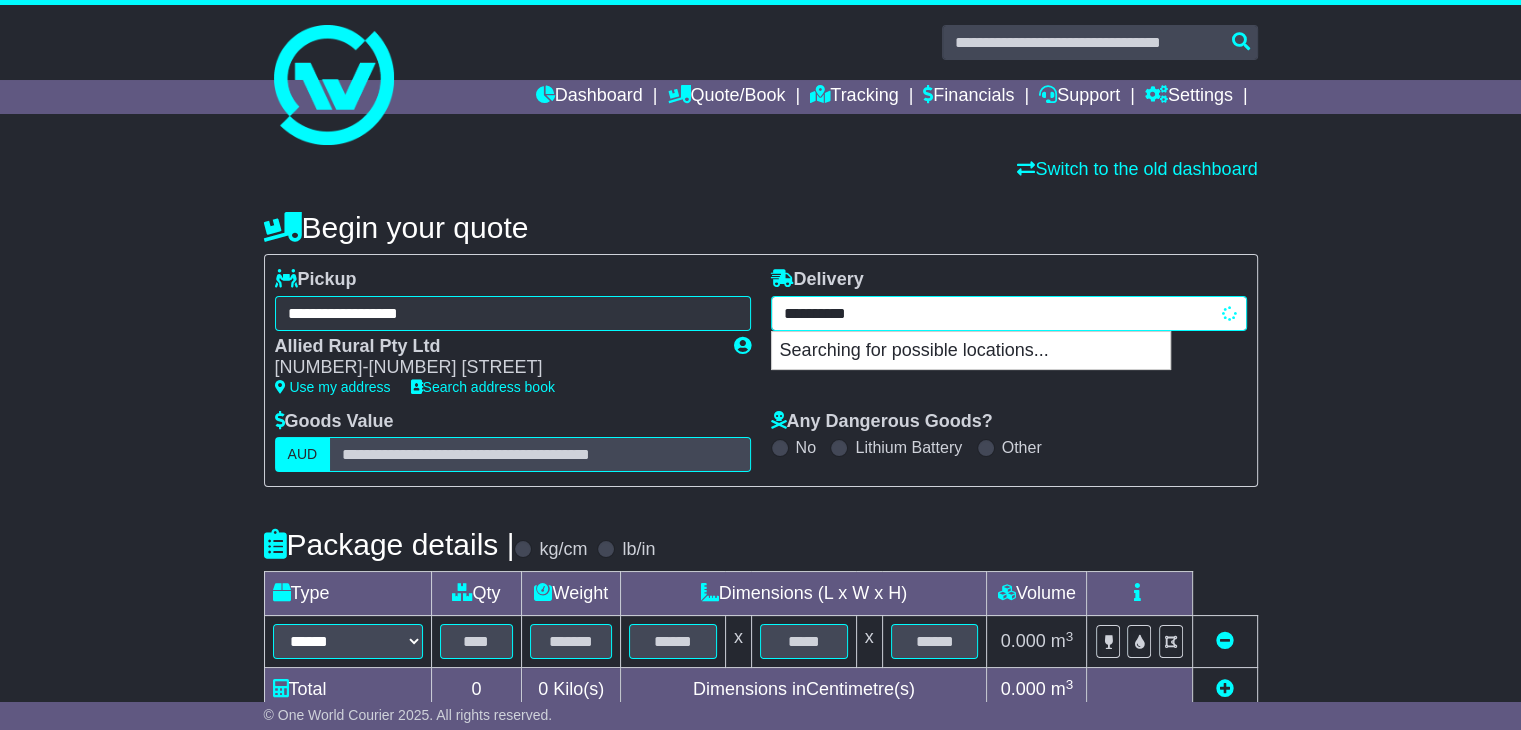 type on "**********" 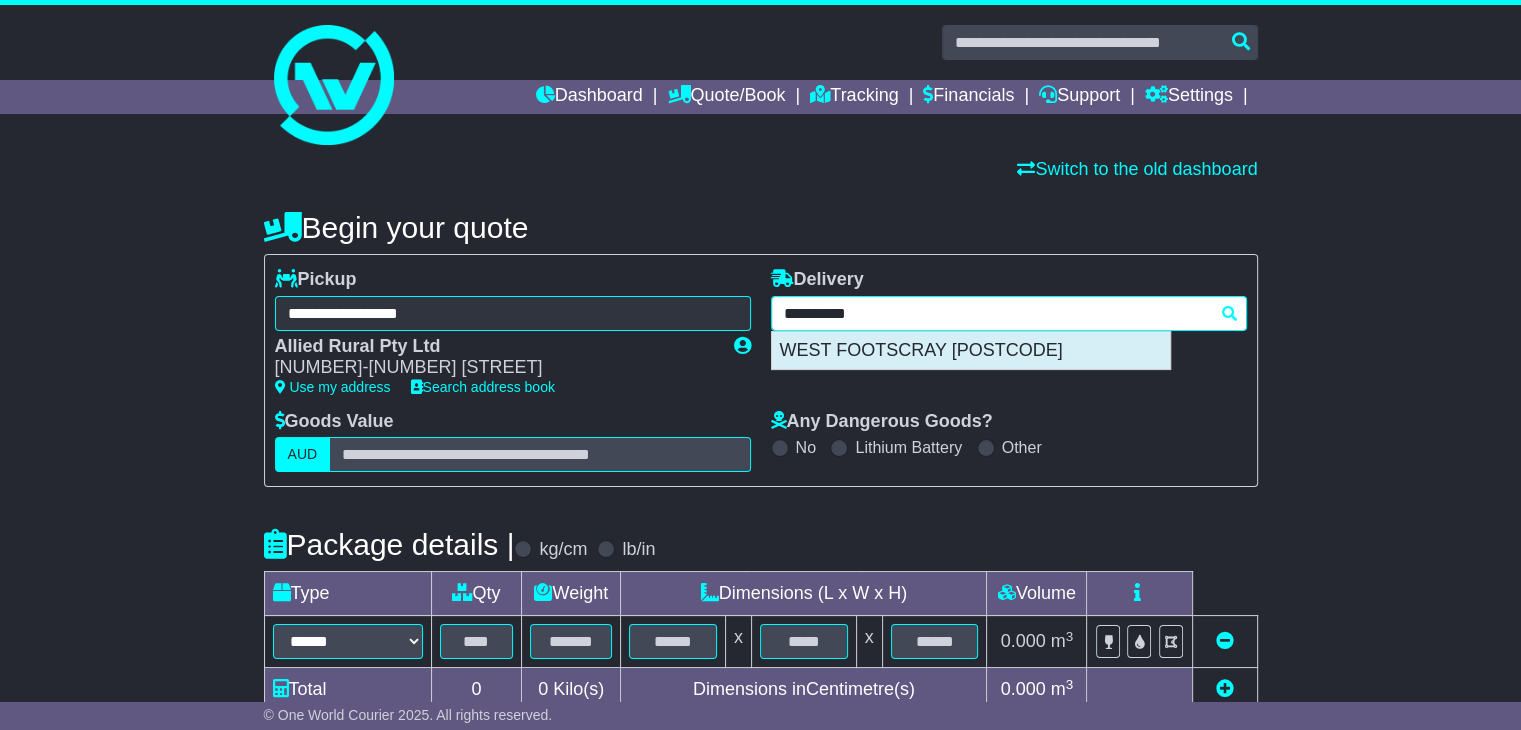 click on "WEST FOOTSCRAY [POSTCODE]" at bounding box center (971, 351) 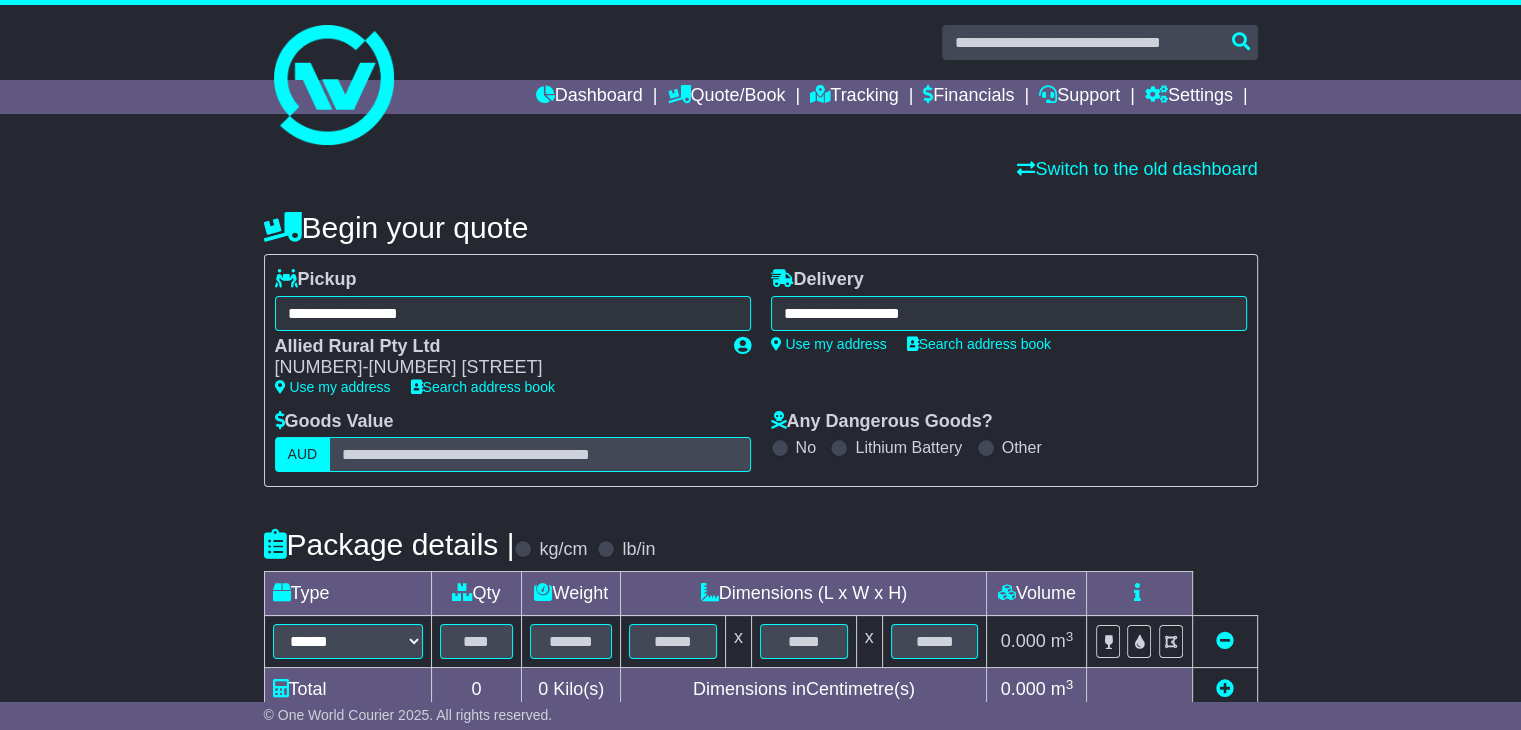 type on "**********" 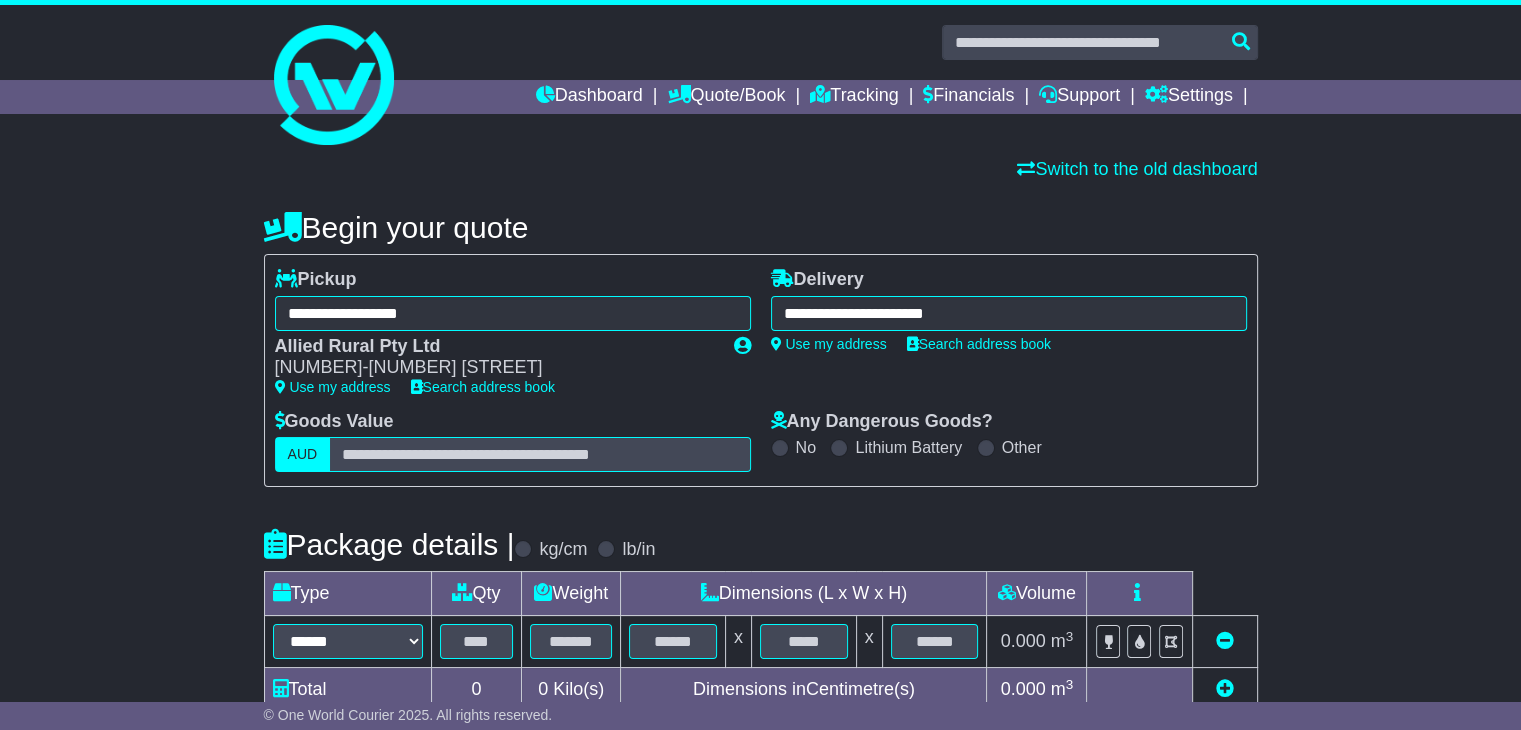 scroll, scrollTop: 368, scrollLeft: 0, axis: vertical 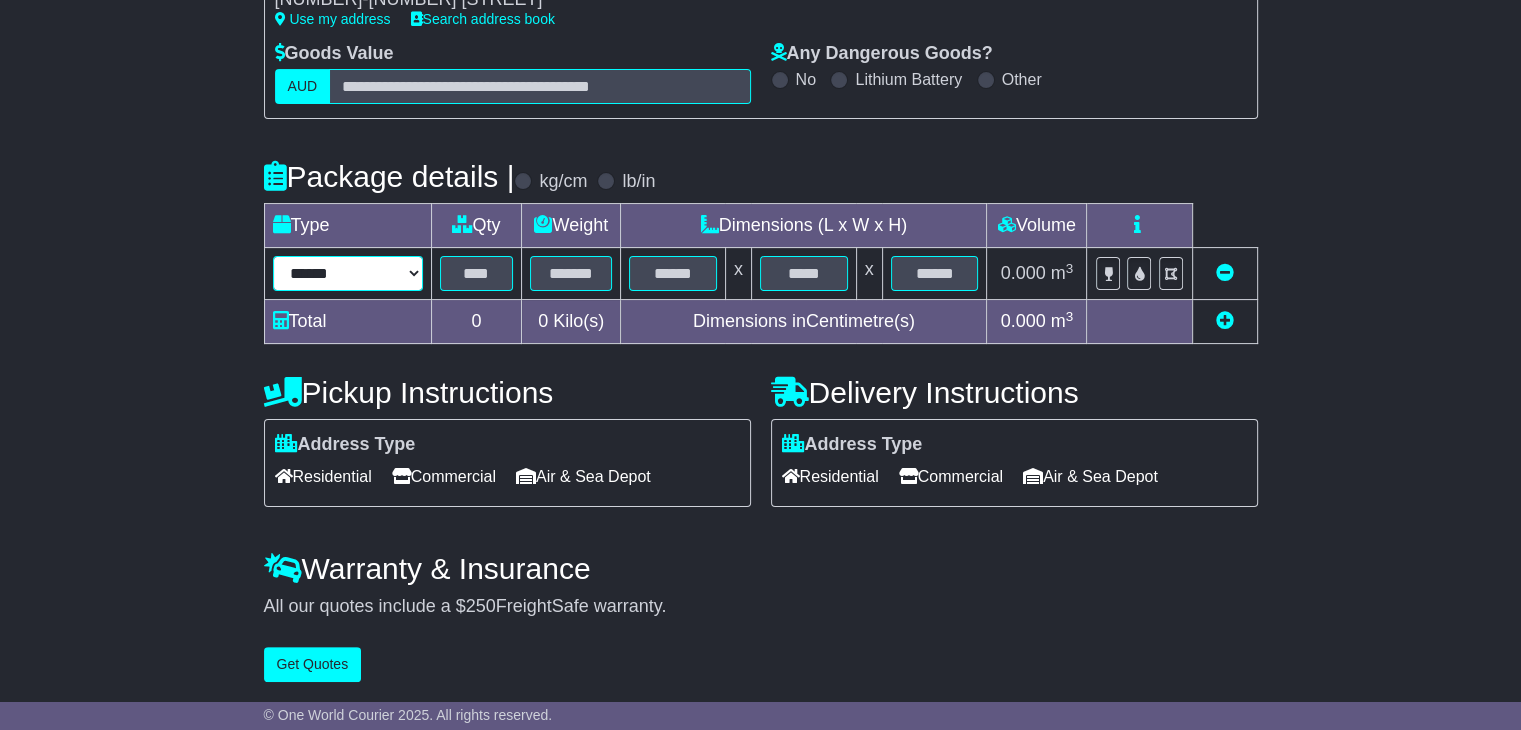 click on "****** ****** *** ******** ***** **** **** ****** *** *******" at bounding box center (348, 273) 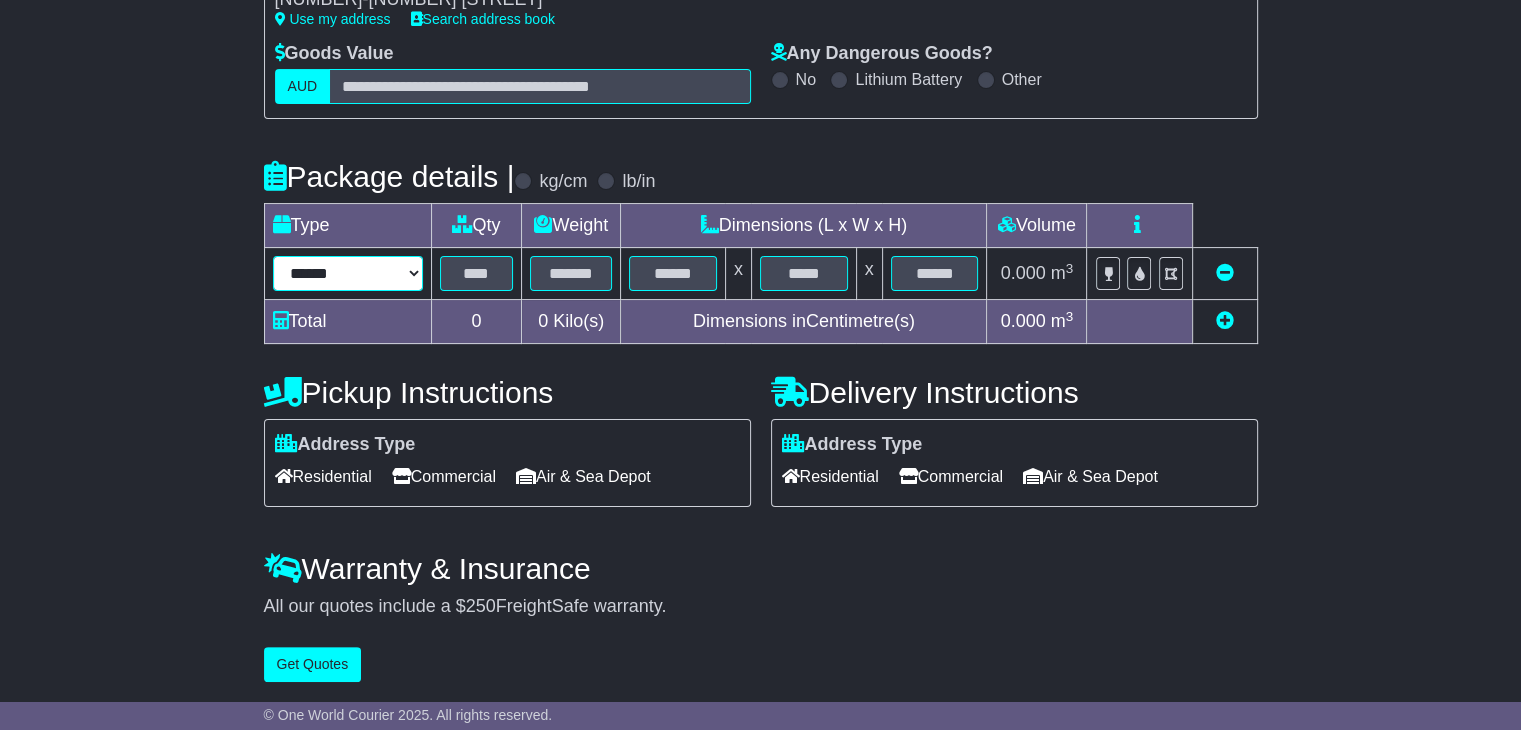 select on "*****" 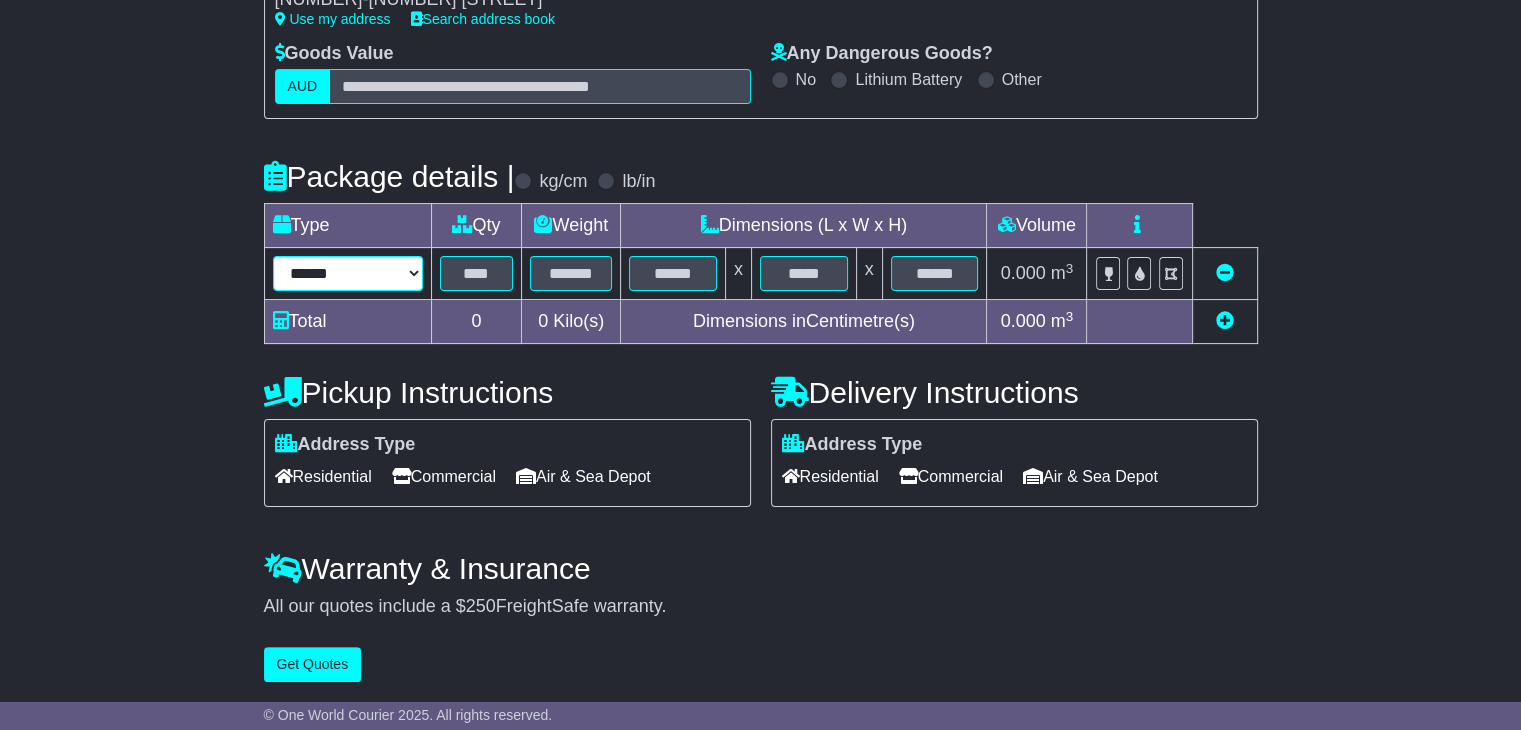 click on "****** ****** *** ******** ***** **** **** ****** *** *******" at bounding box center [348, 273] 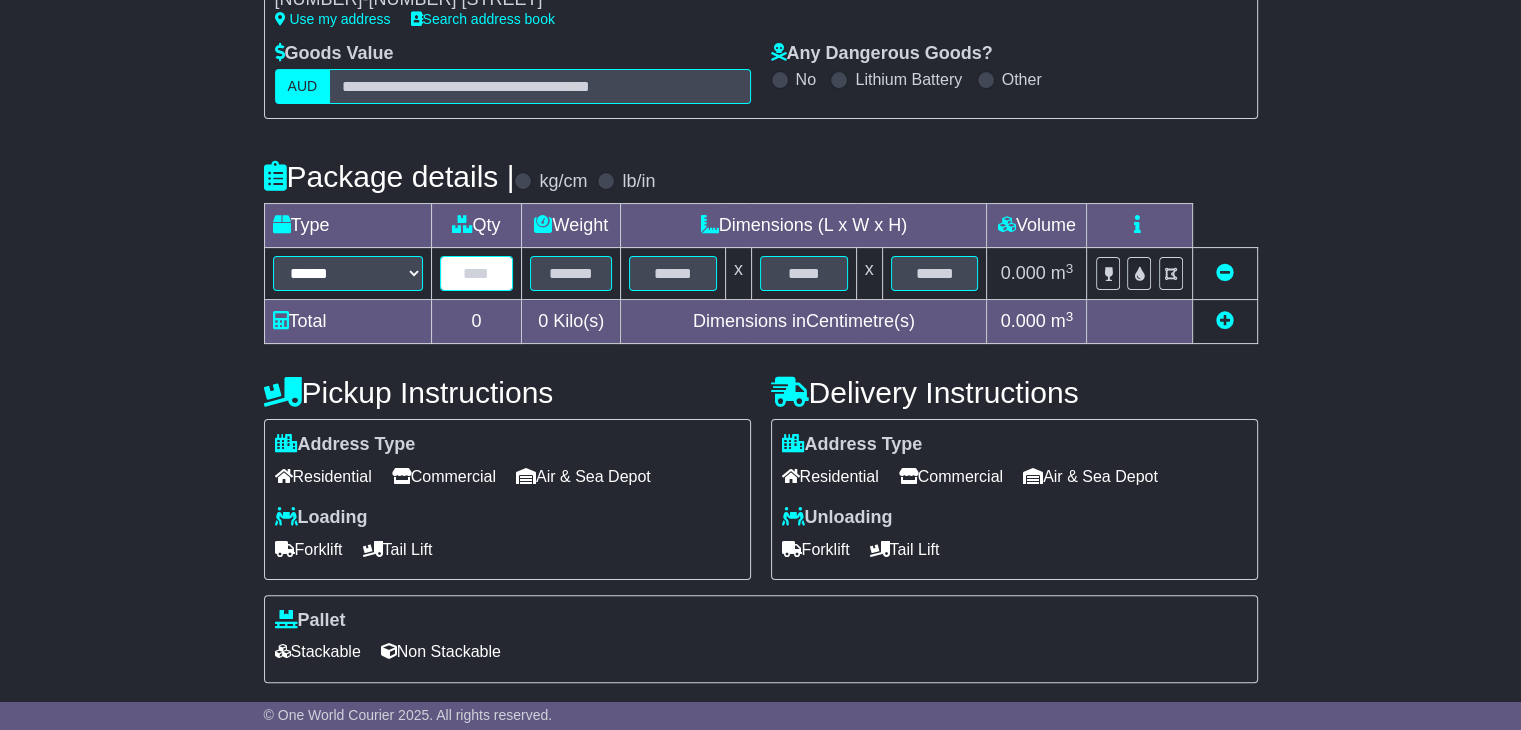 click at bounding box center (477, 273) 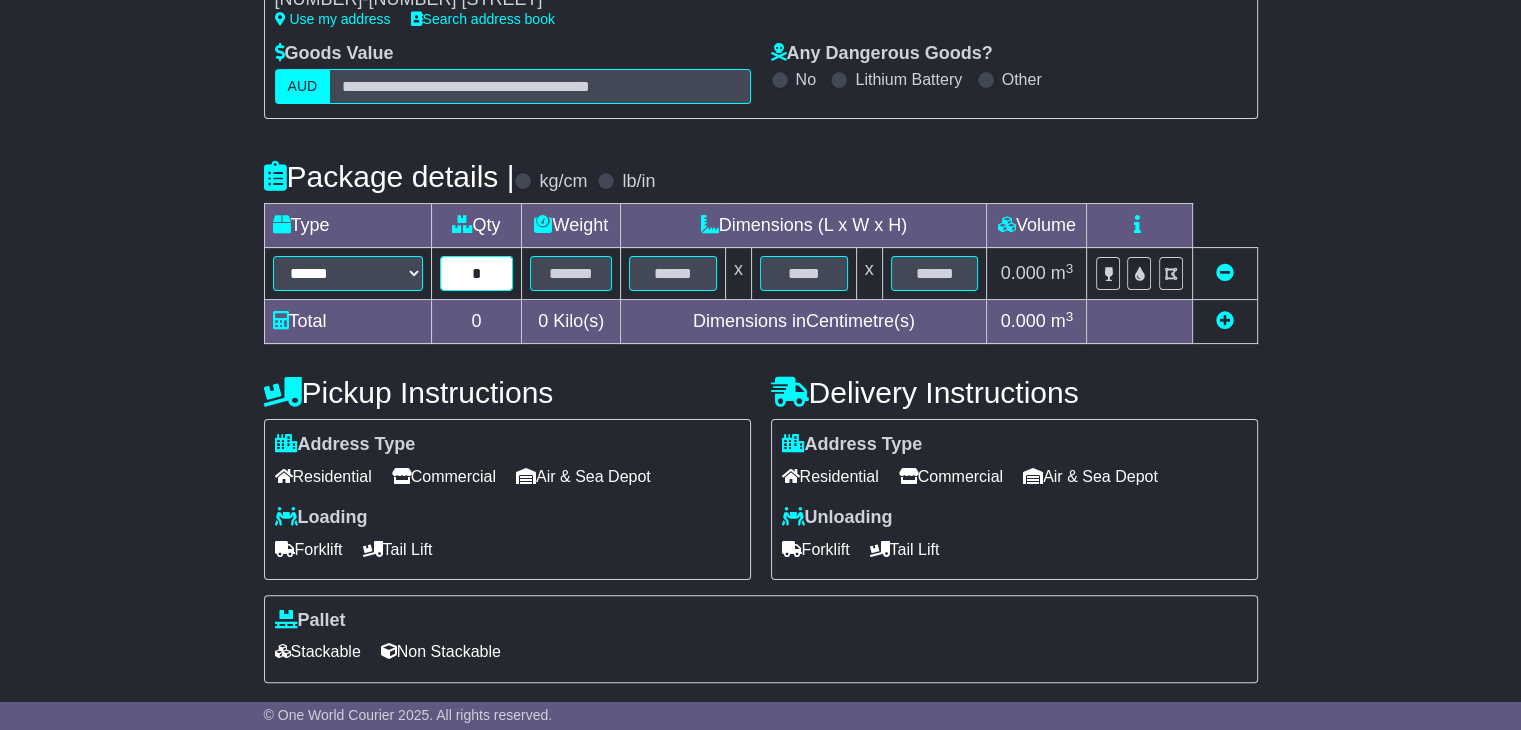 type on "*" 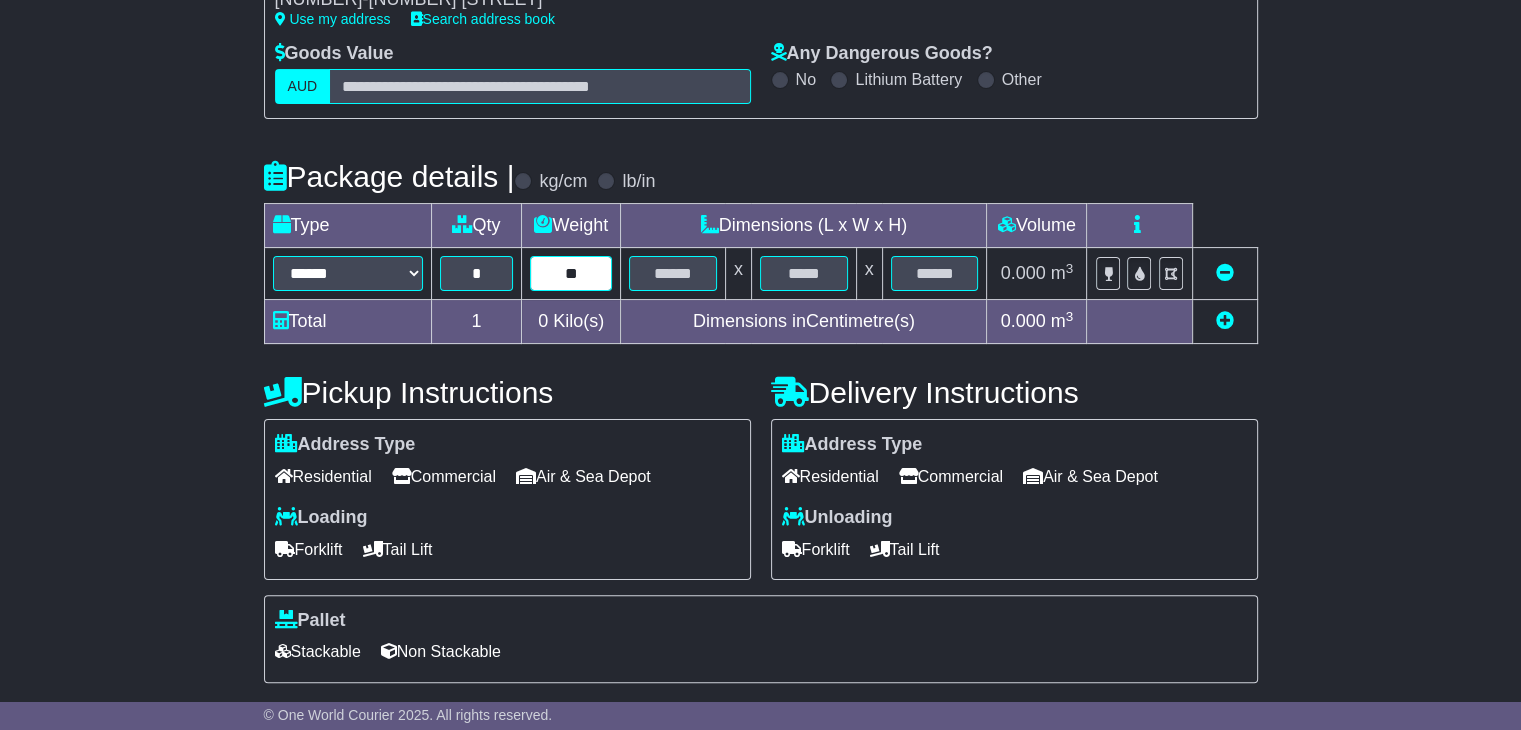 type on "*" 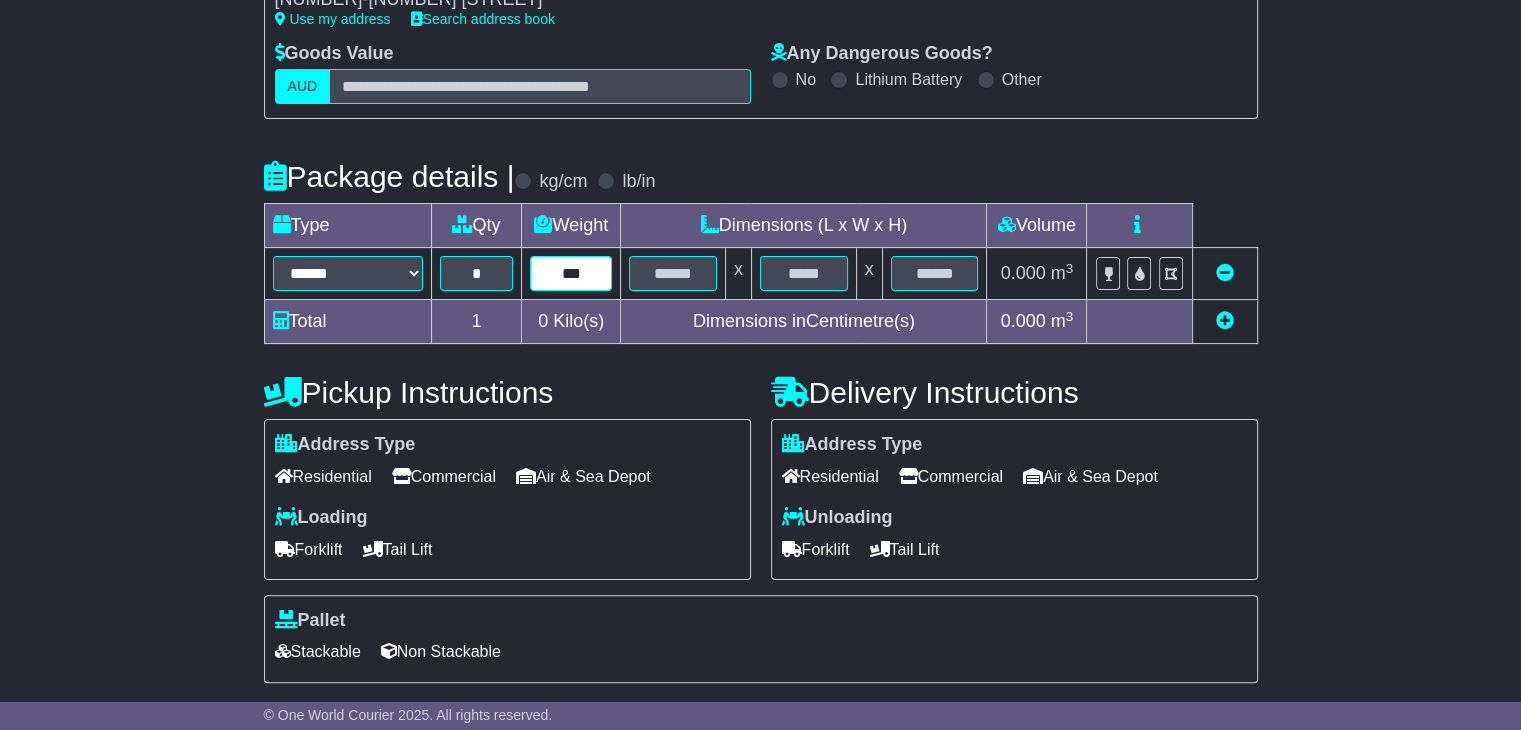 type on "***" 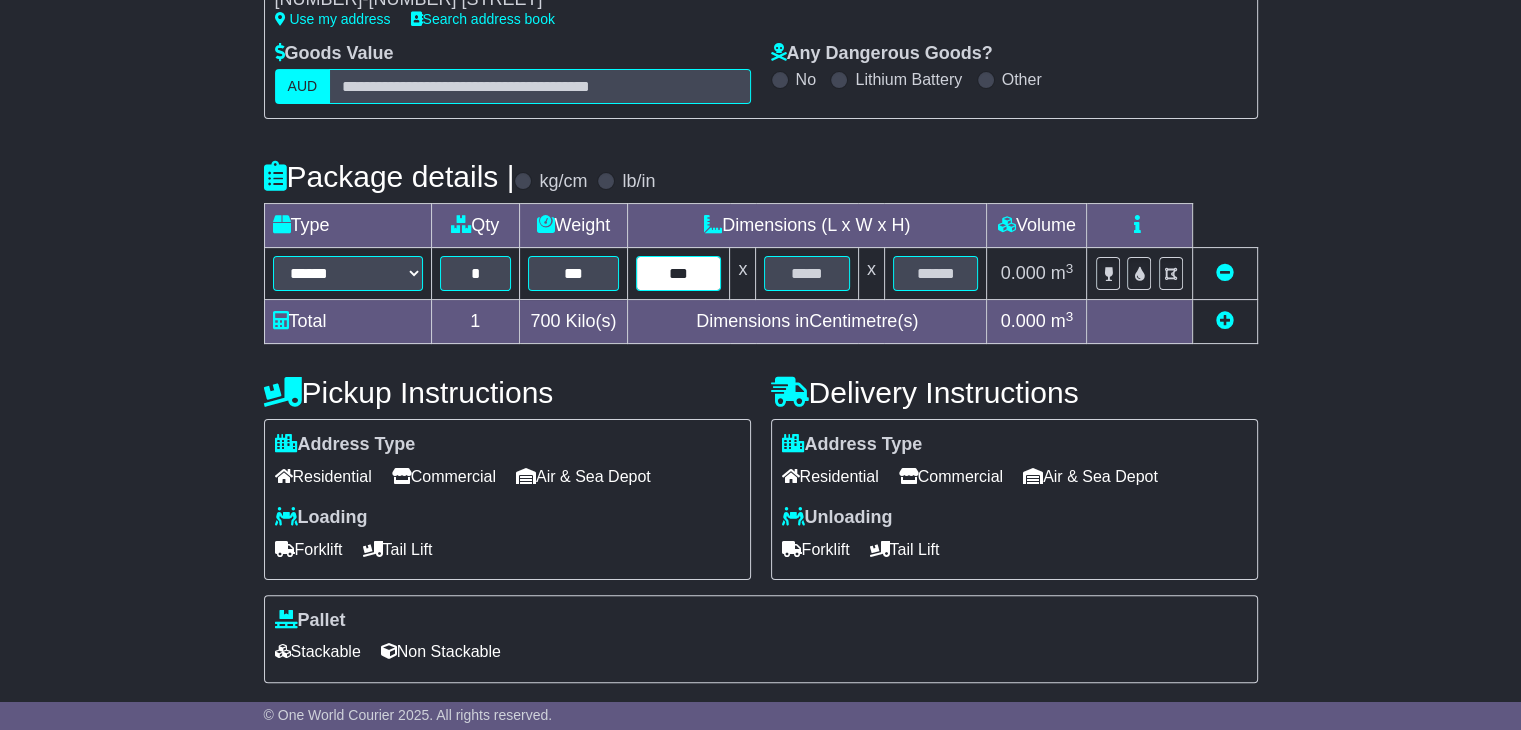 type on "***" 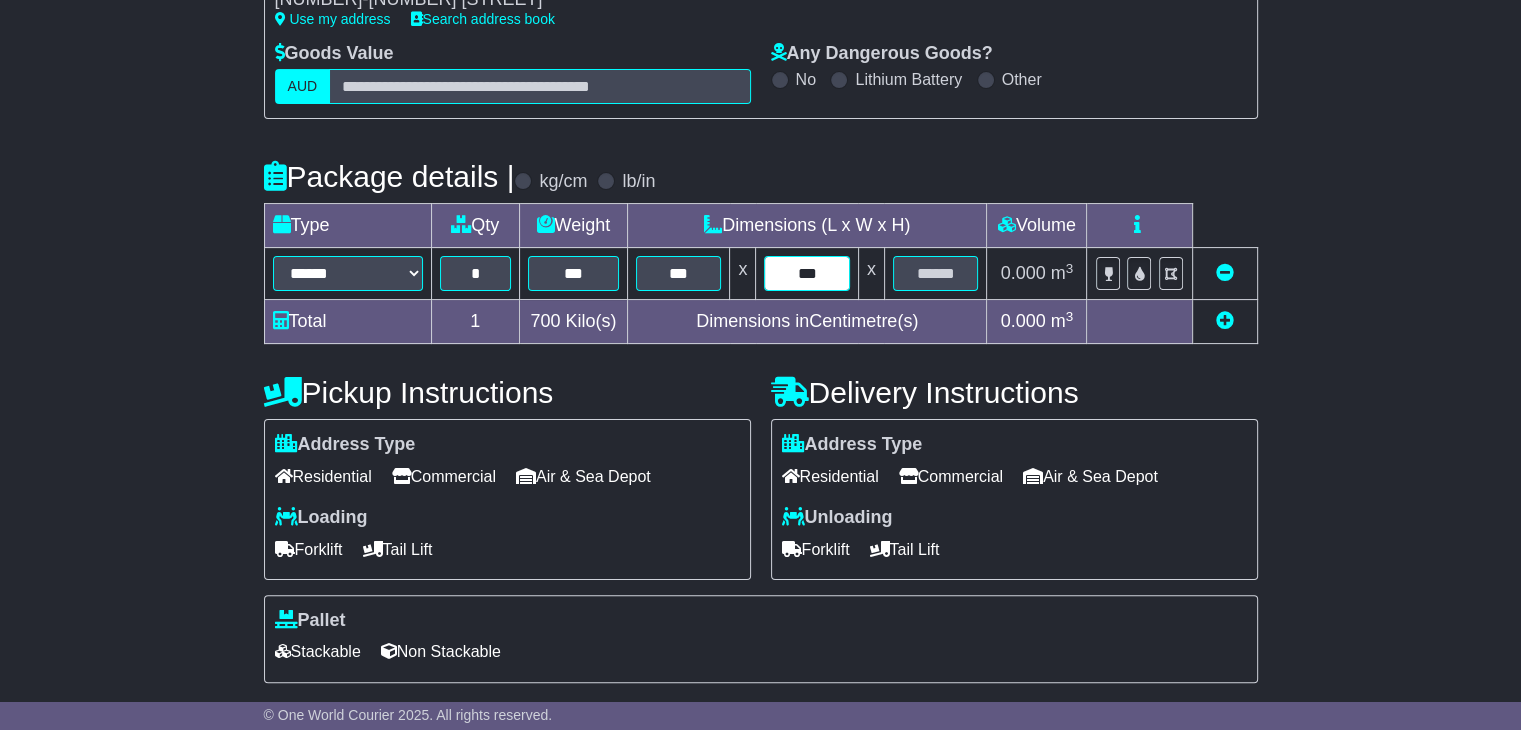 type on "***" 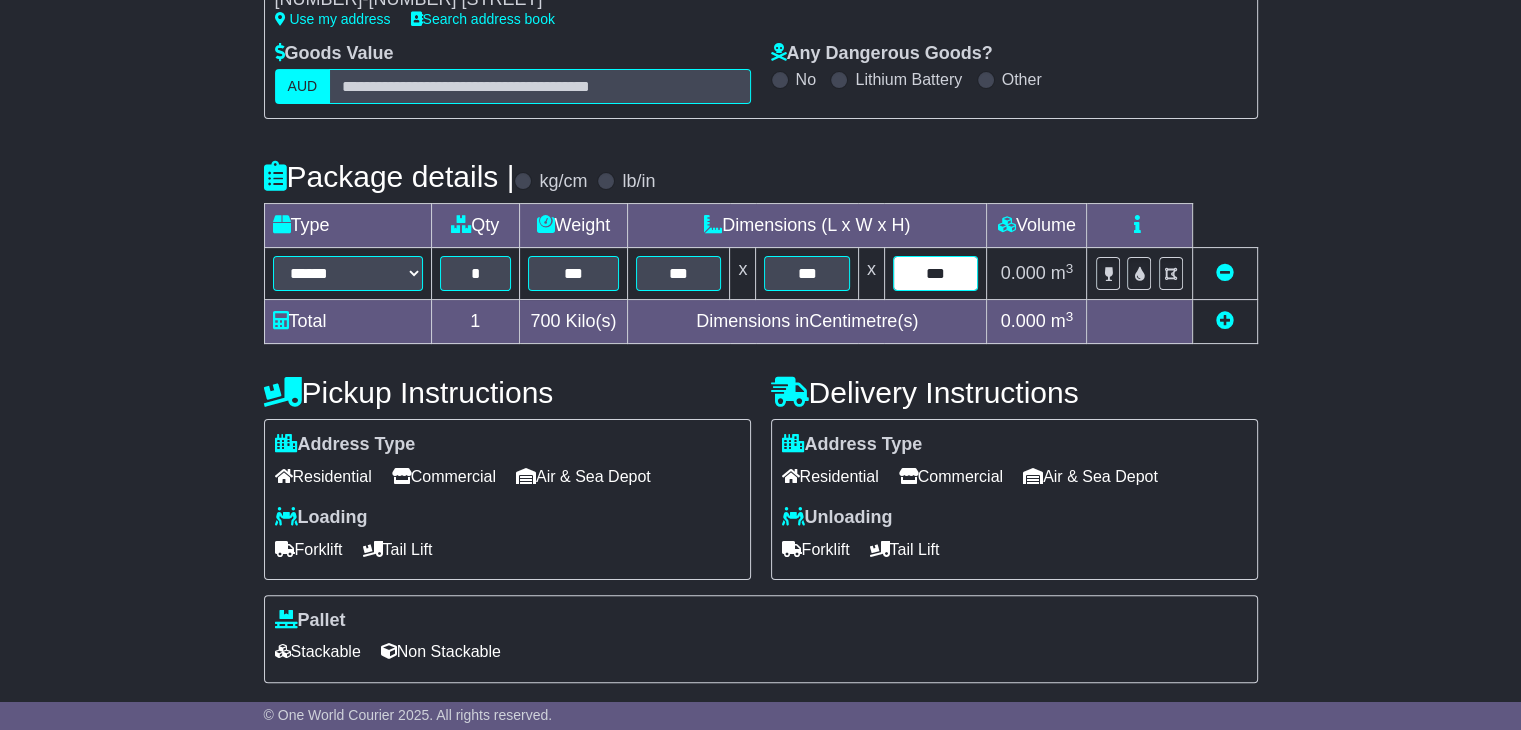 type on "***" 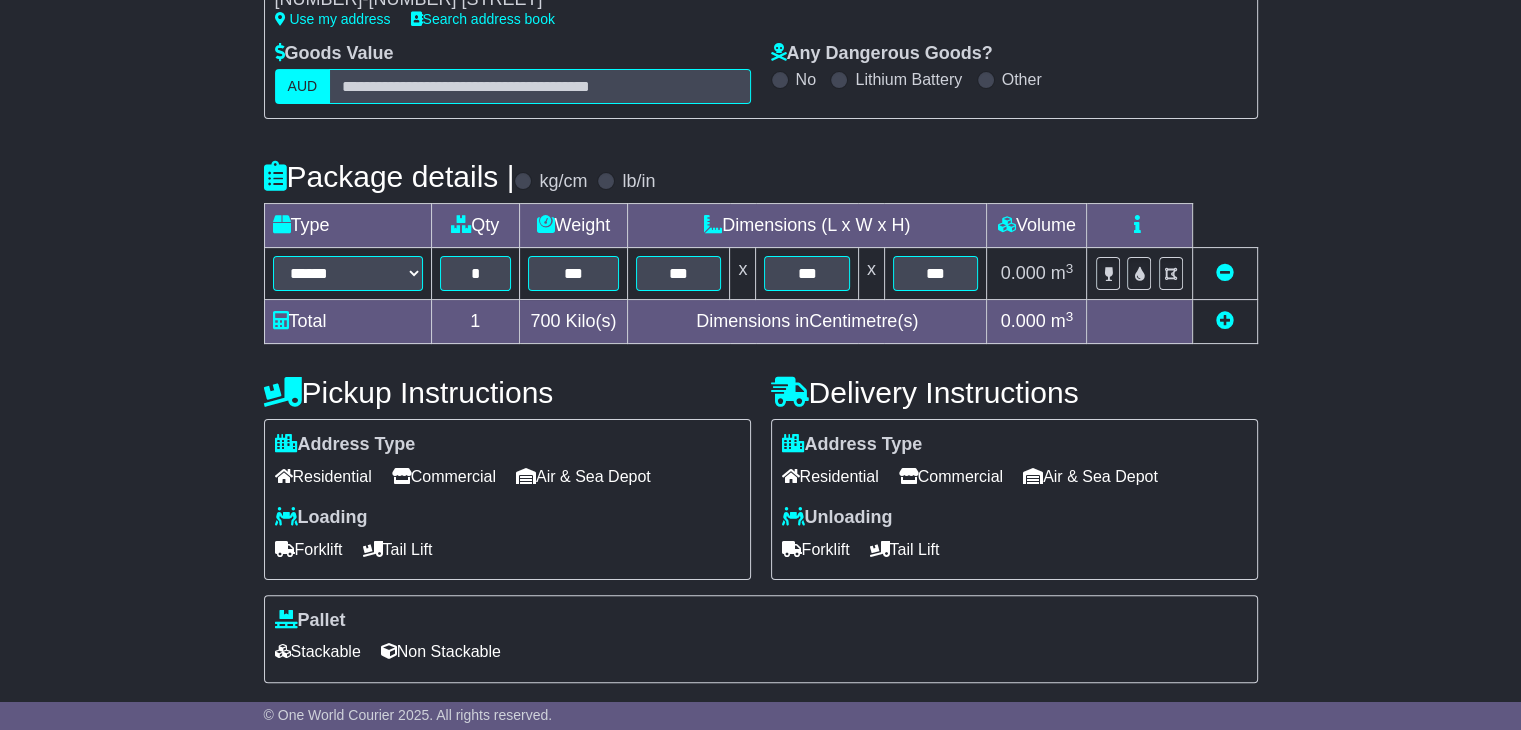 click on "Commercial" at bounding box center (951, 476) 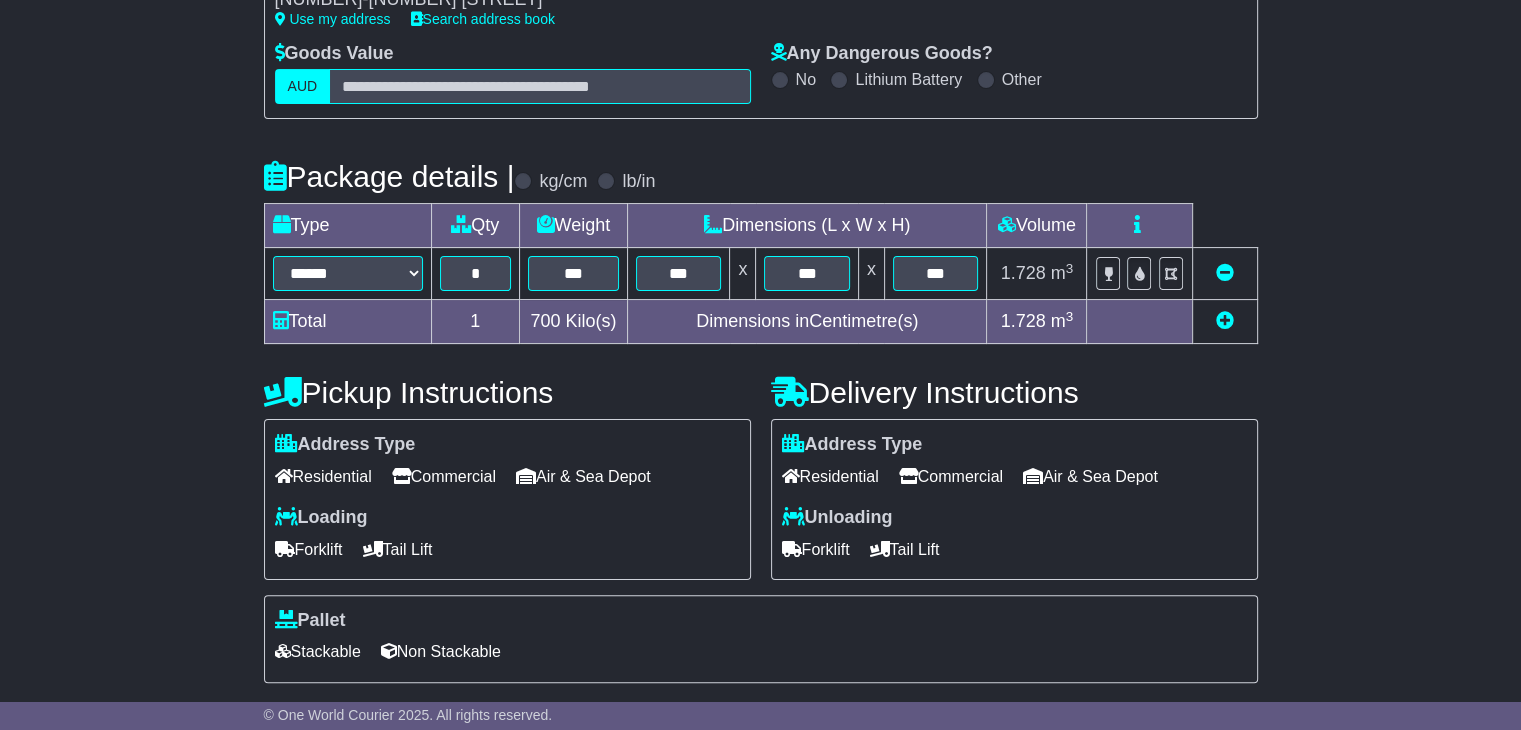click on "Forklift" at bounding box center (816, 549) 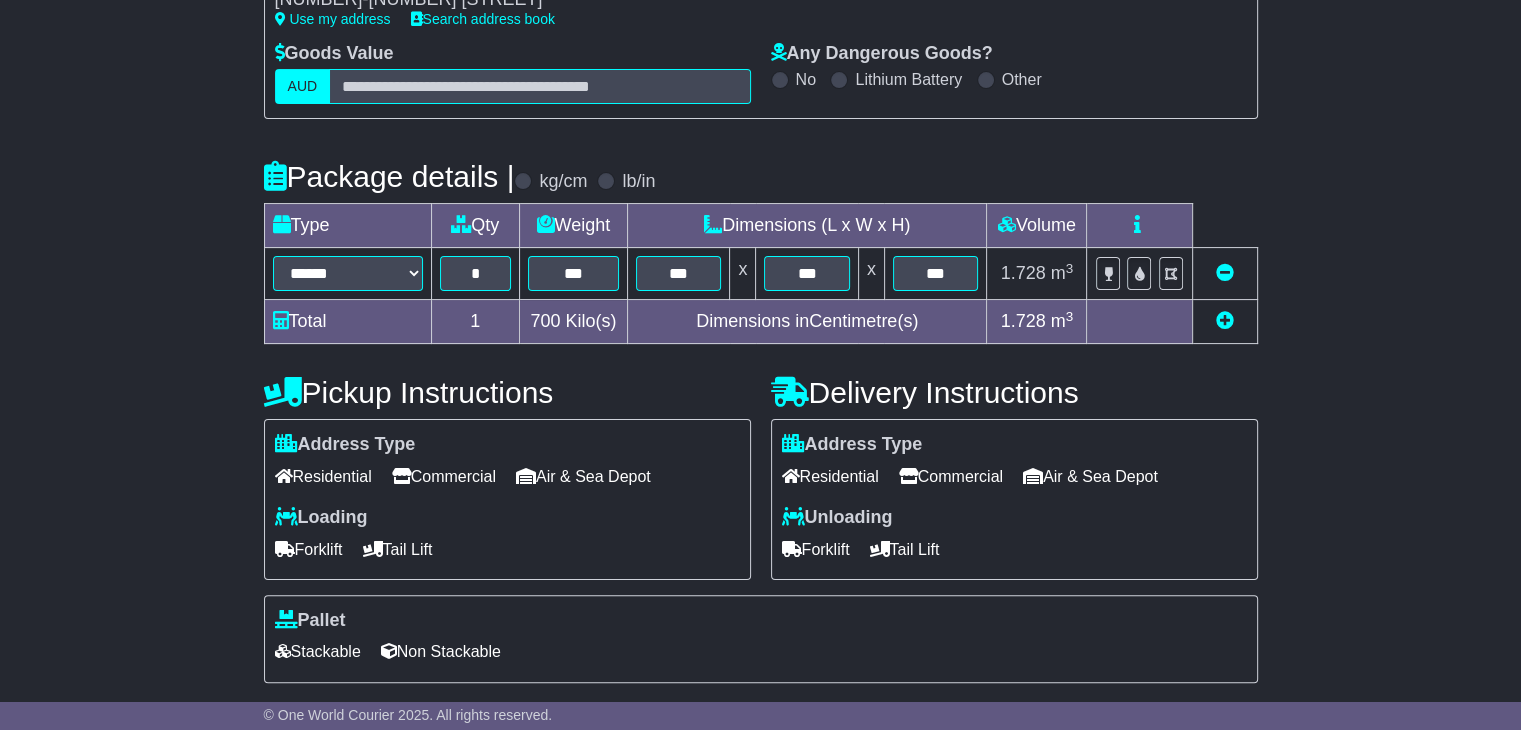 click on "Stackable" at bounding box center [318, 651] 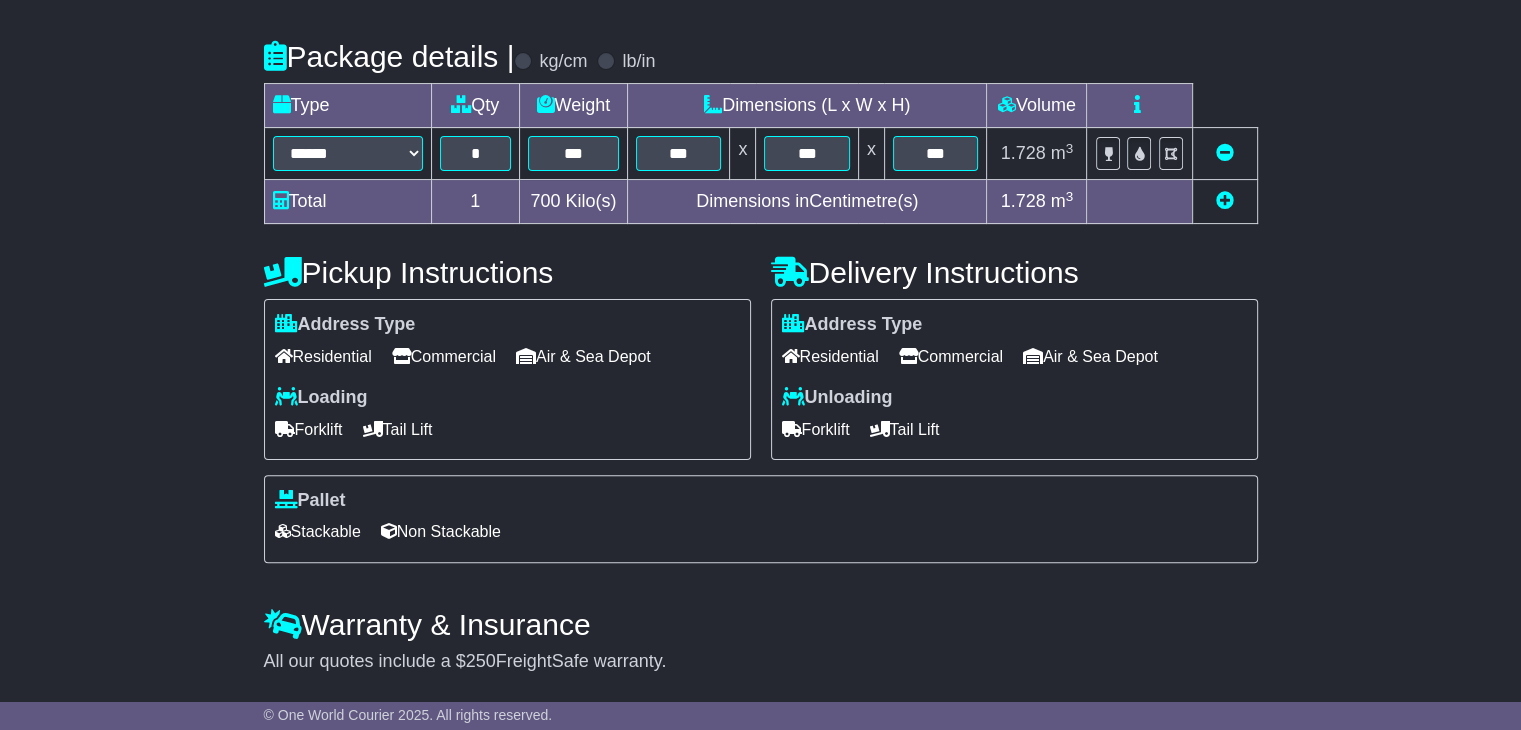 scroll, scrollTop: 548, scrollLeft: 0, axis: vertical 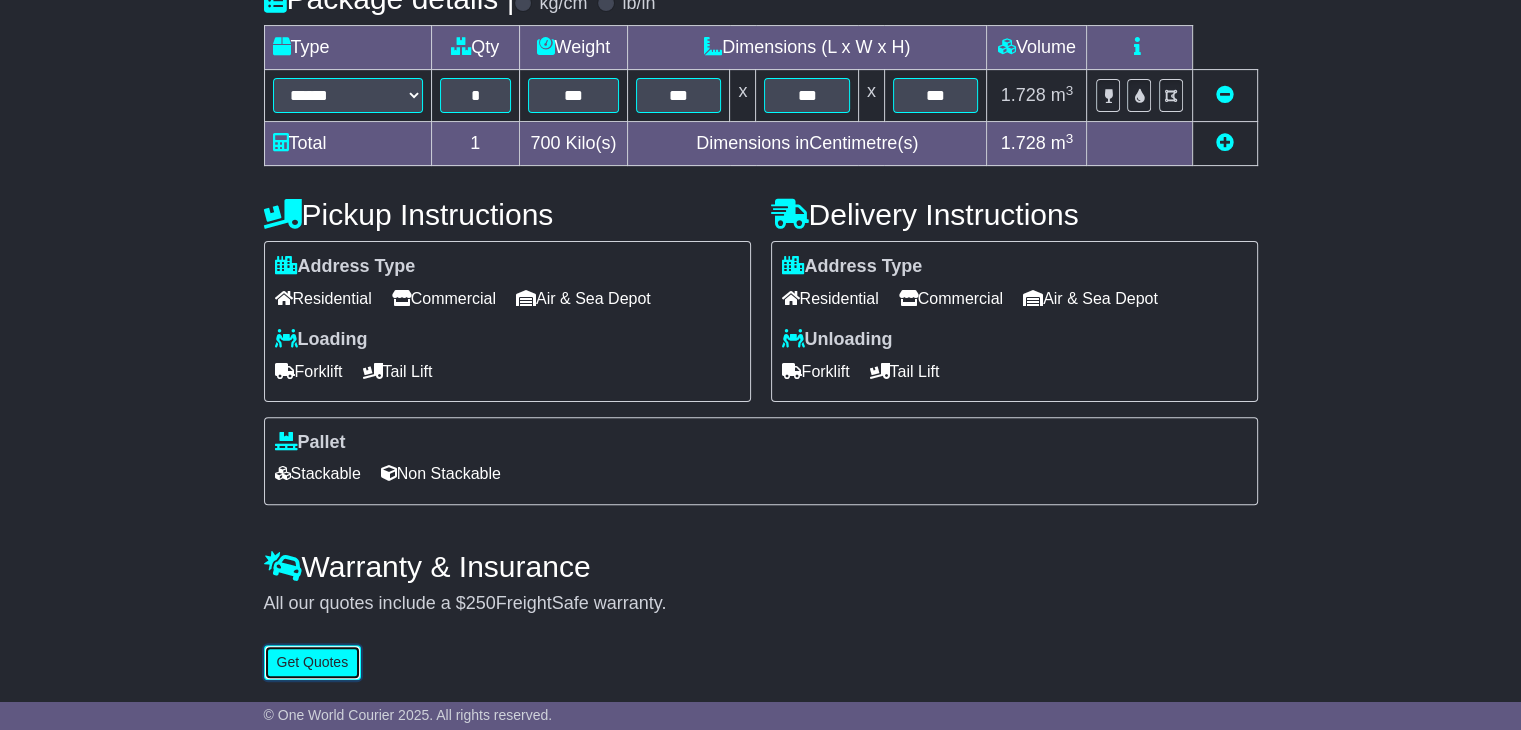 click on "Get Quotes" at bounding box center [313, 662] 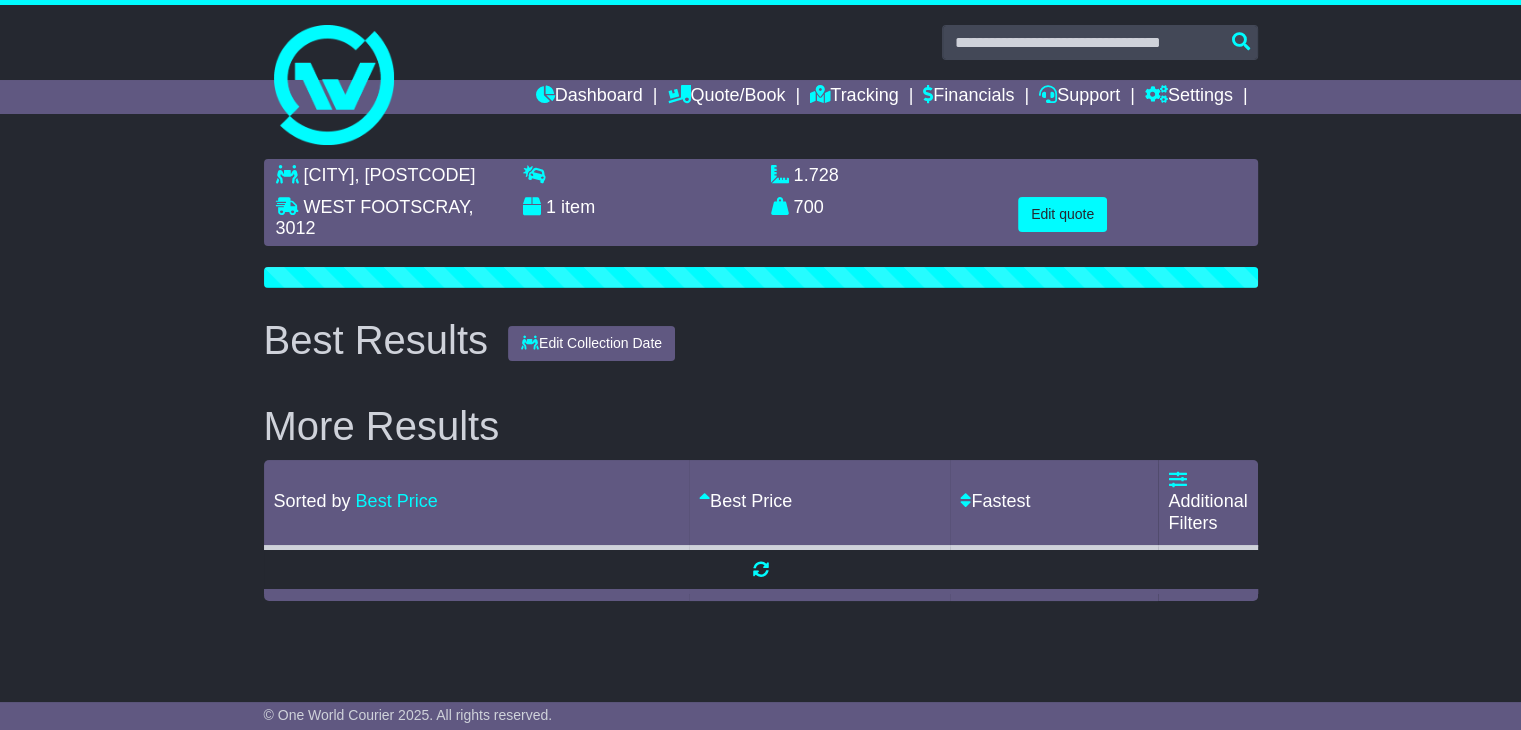 scroll, scrollTop: 0, scrollLeft: 0, axis: both 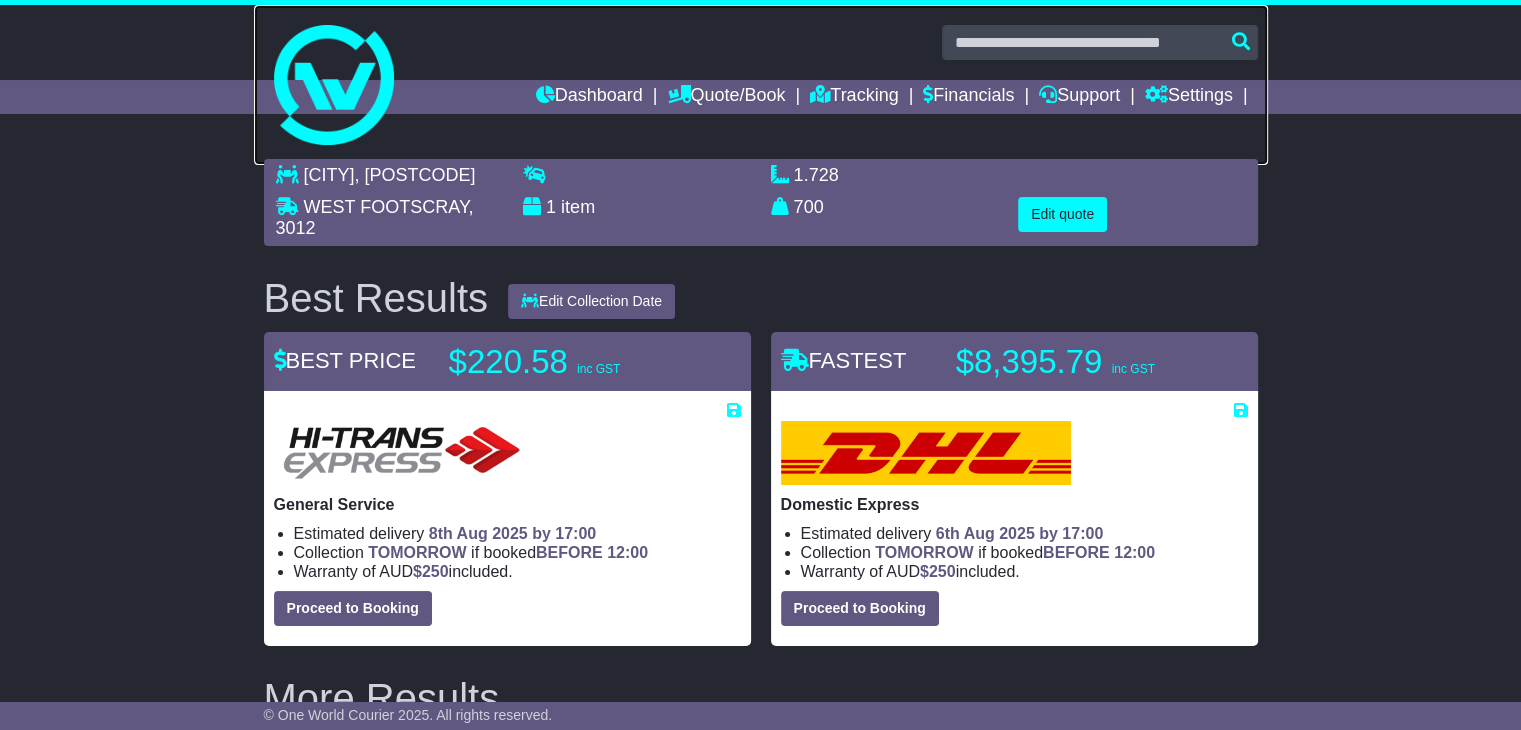 click at bounding box center (761, 85) 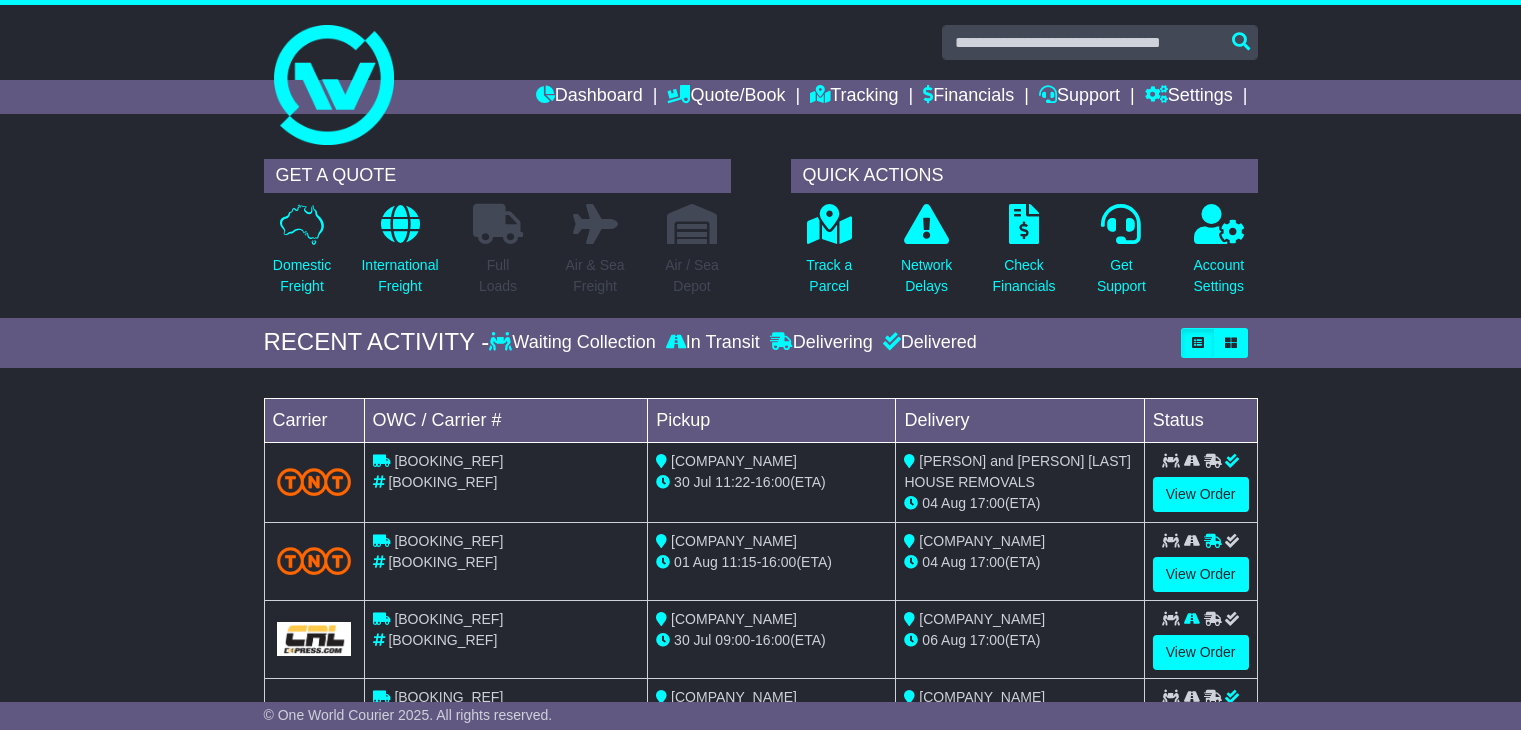 scroll, scrollTop: 0, scrollLeft: 0, axis: both 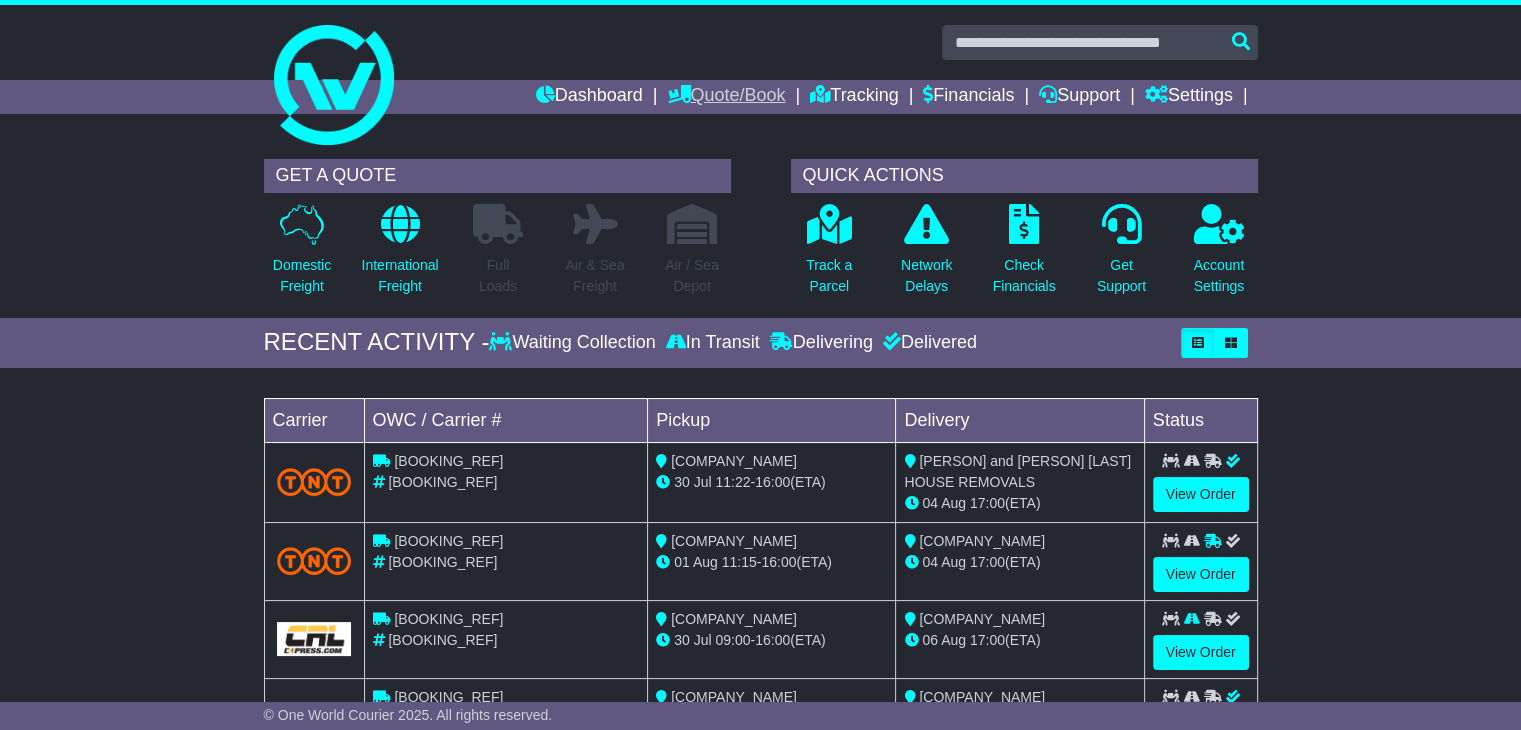 click on "Quote/Book" at bounding box center [726, 97] 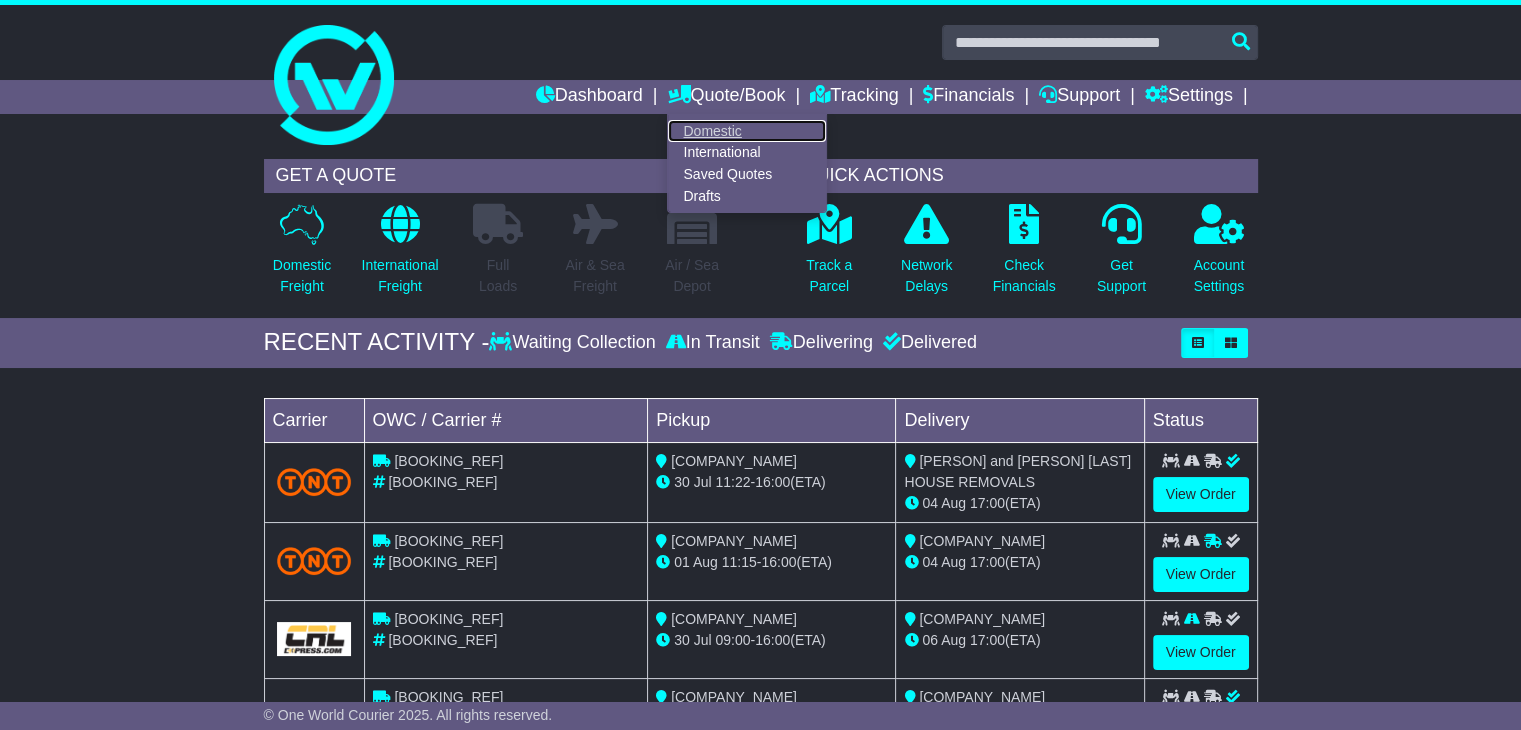 click on "Domestic" at bounding box center (747, 131) 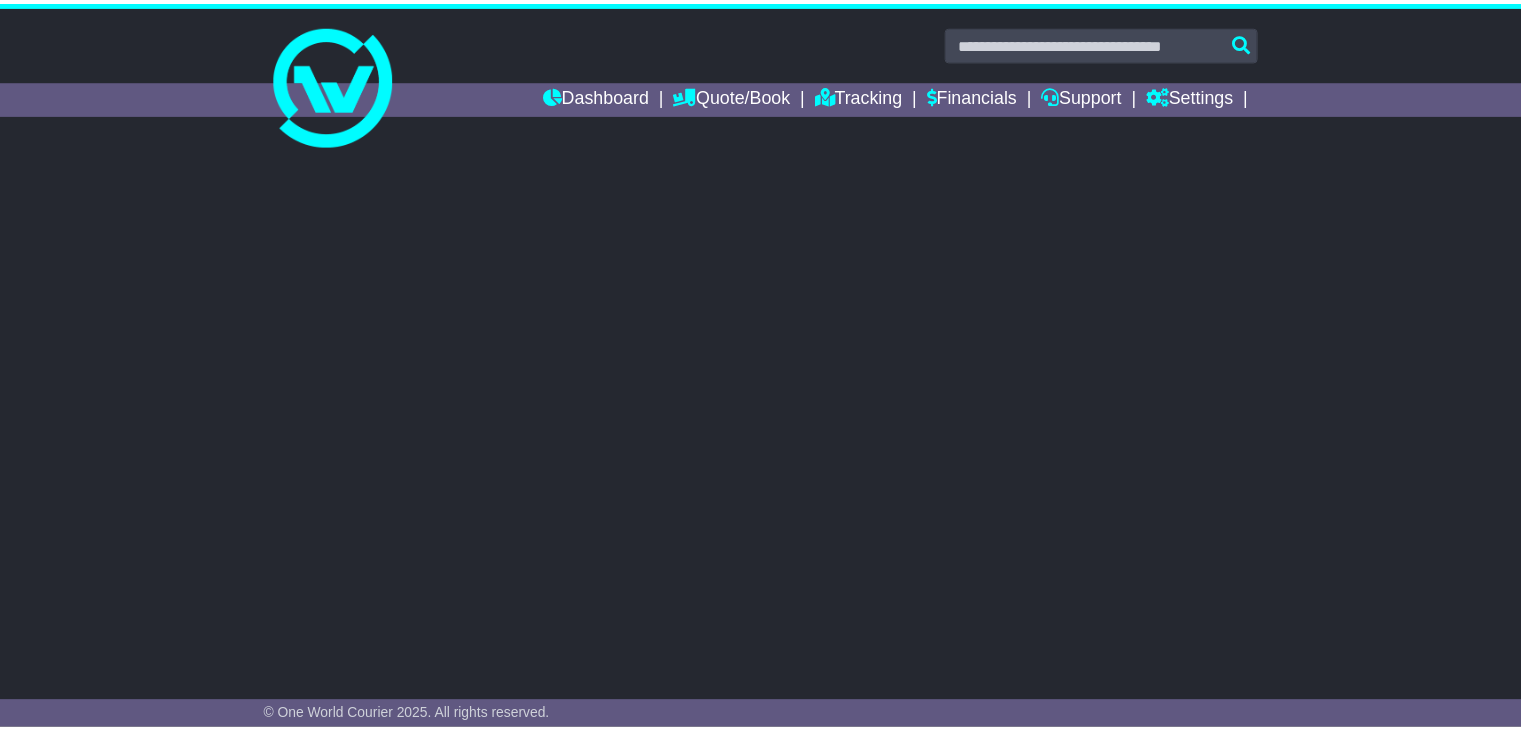 scroll, scrollTop: 0, scrollLeft: 0, axis: both 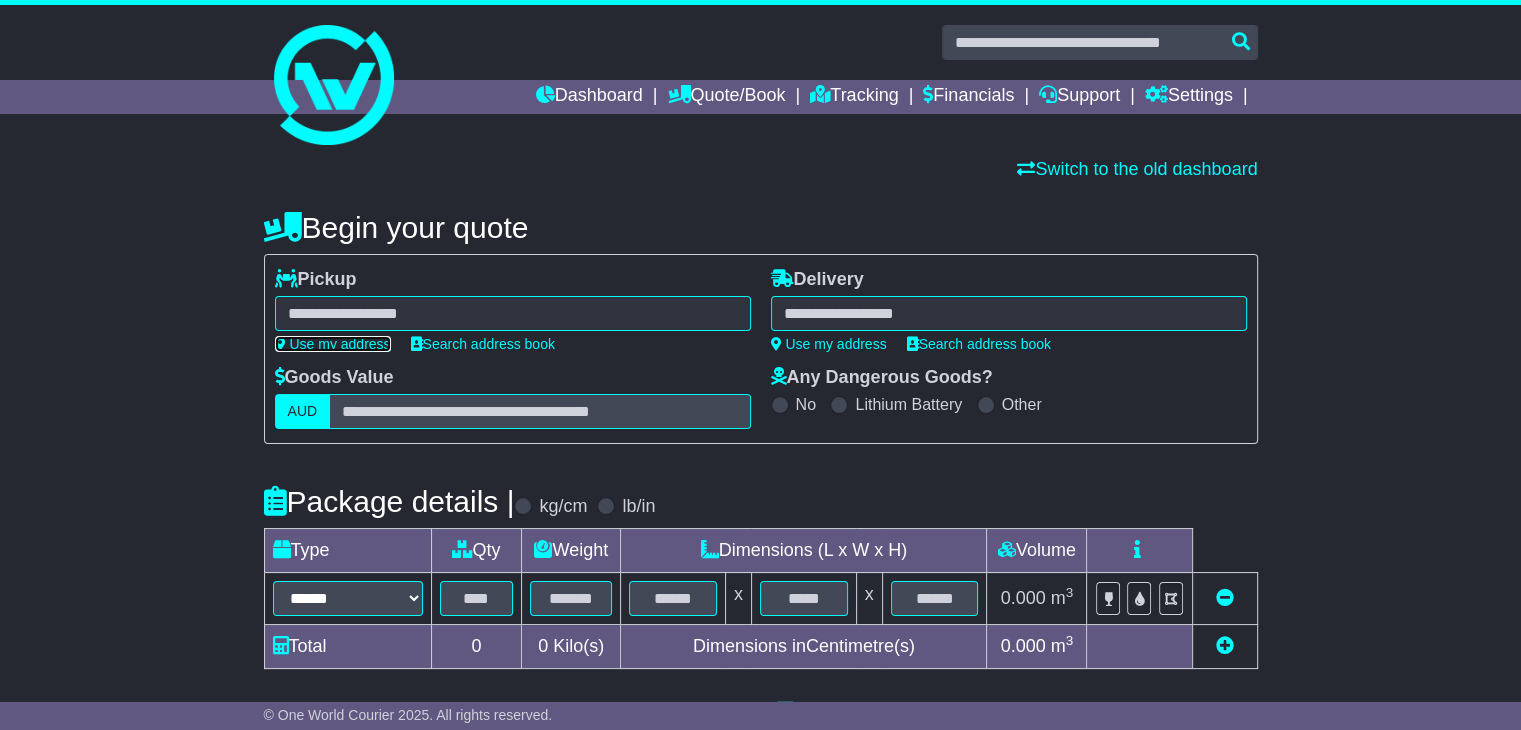 click on "Use my address" at bounding box center (333, 344) 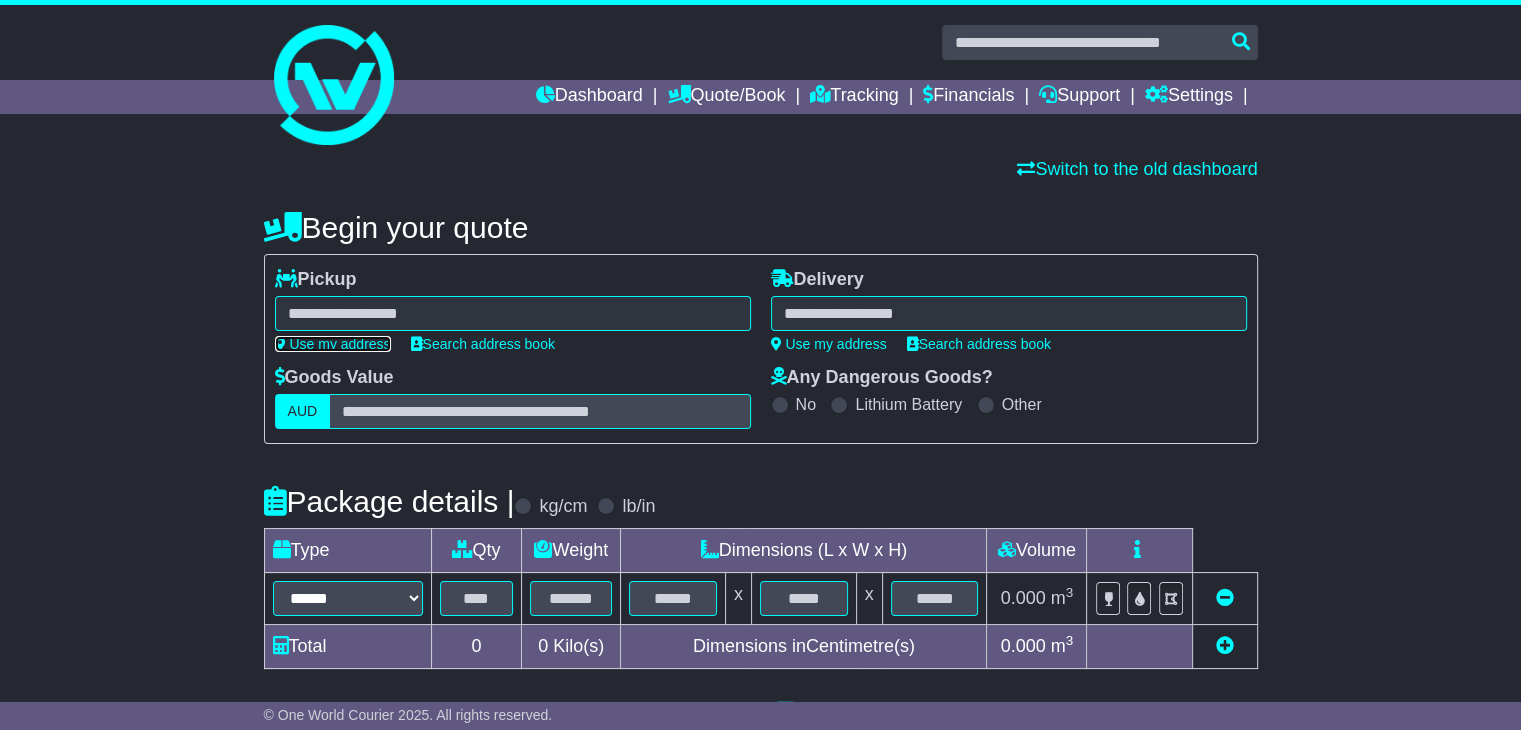 type on "**********" 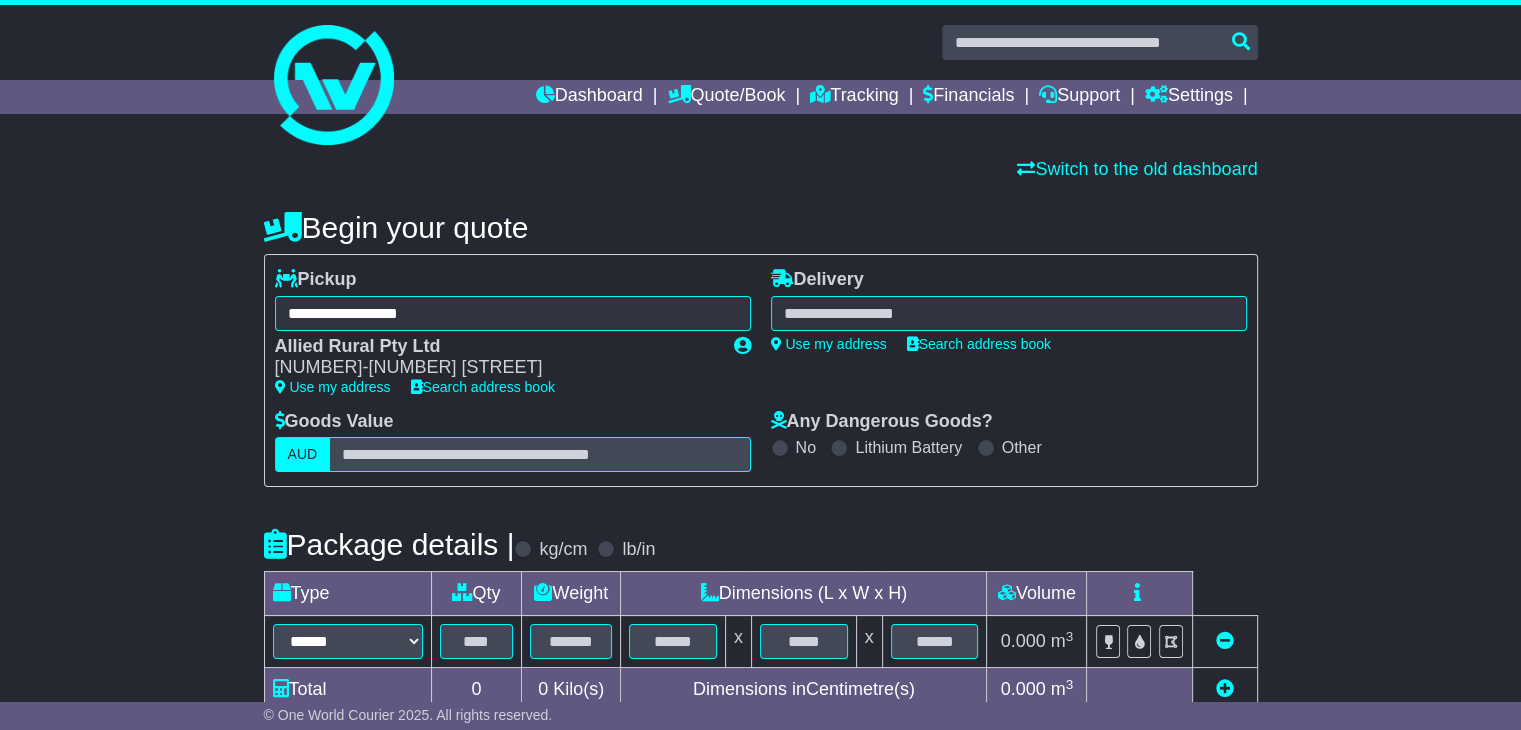 click at bounding box center [1009, 313] 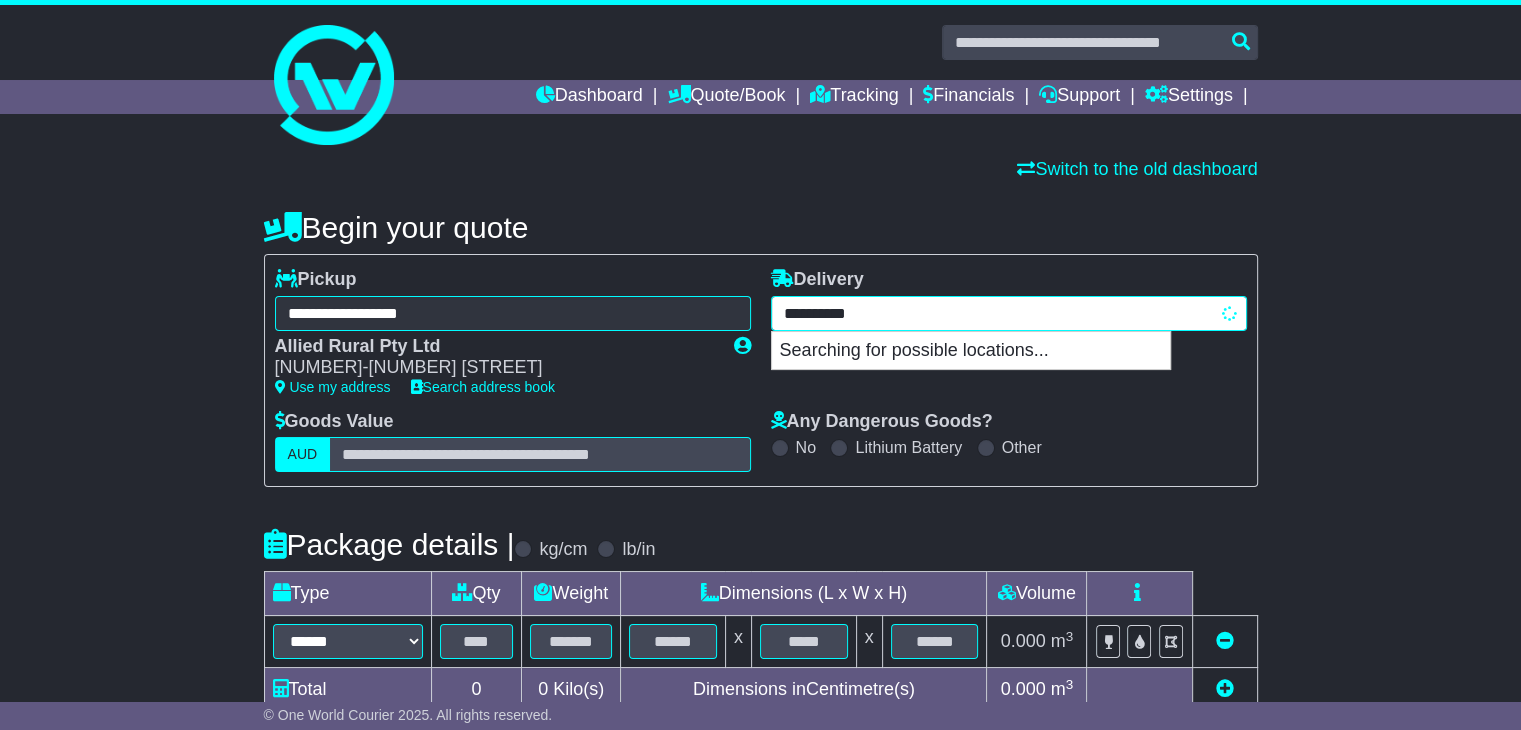type on "**********" 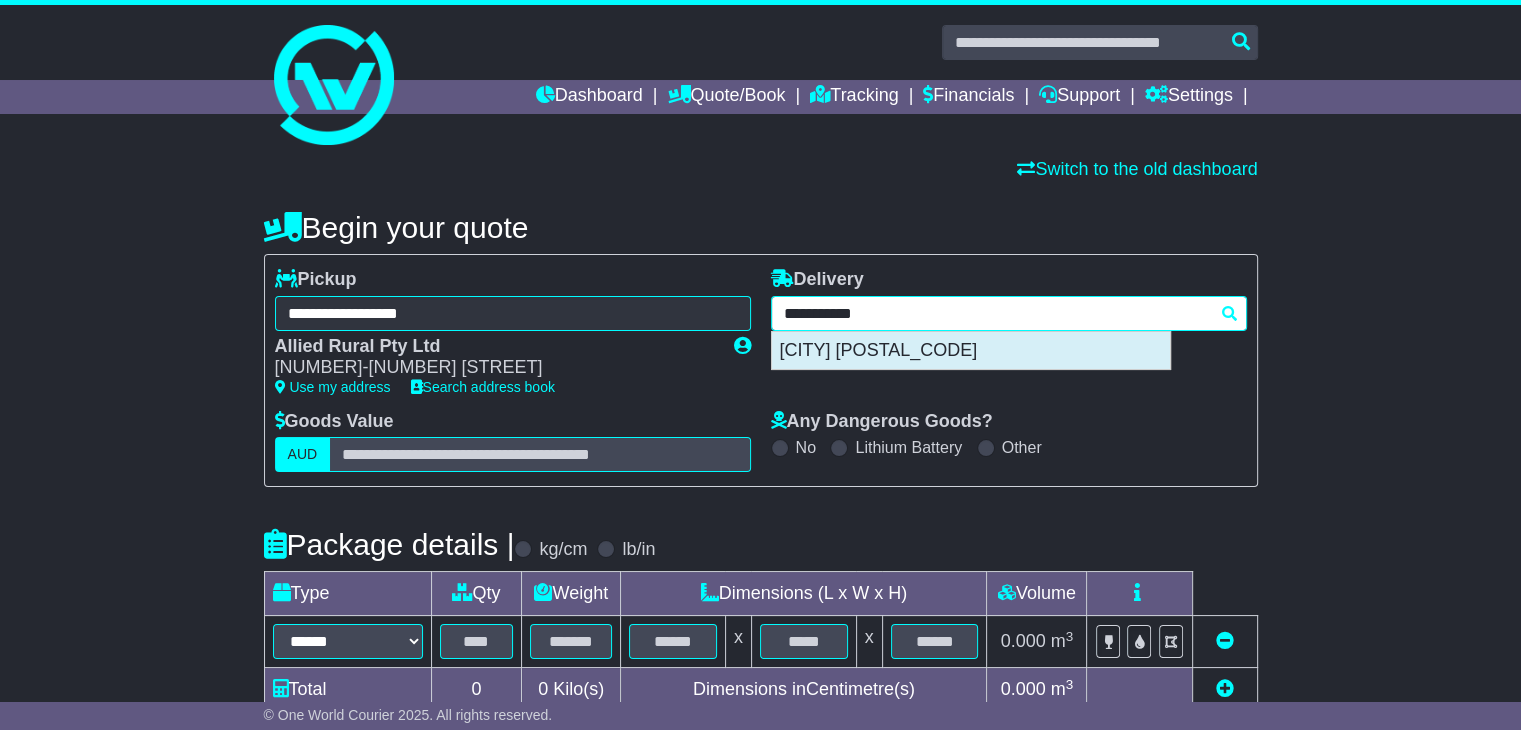 click on "[CITY] [POSTAL_CODE]" at bounding box center (971, 351) 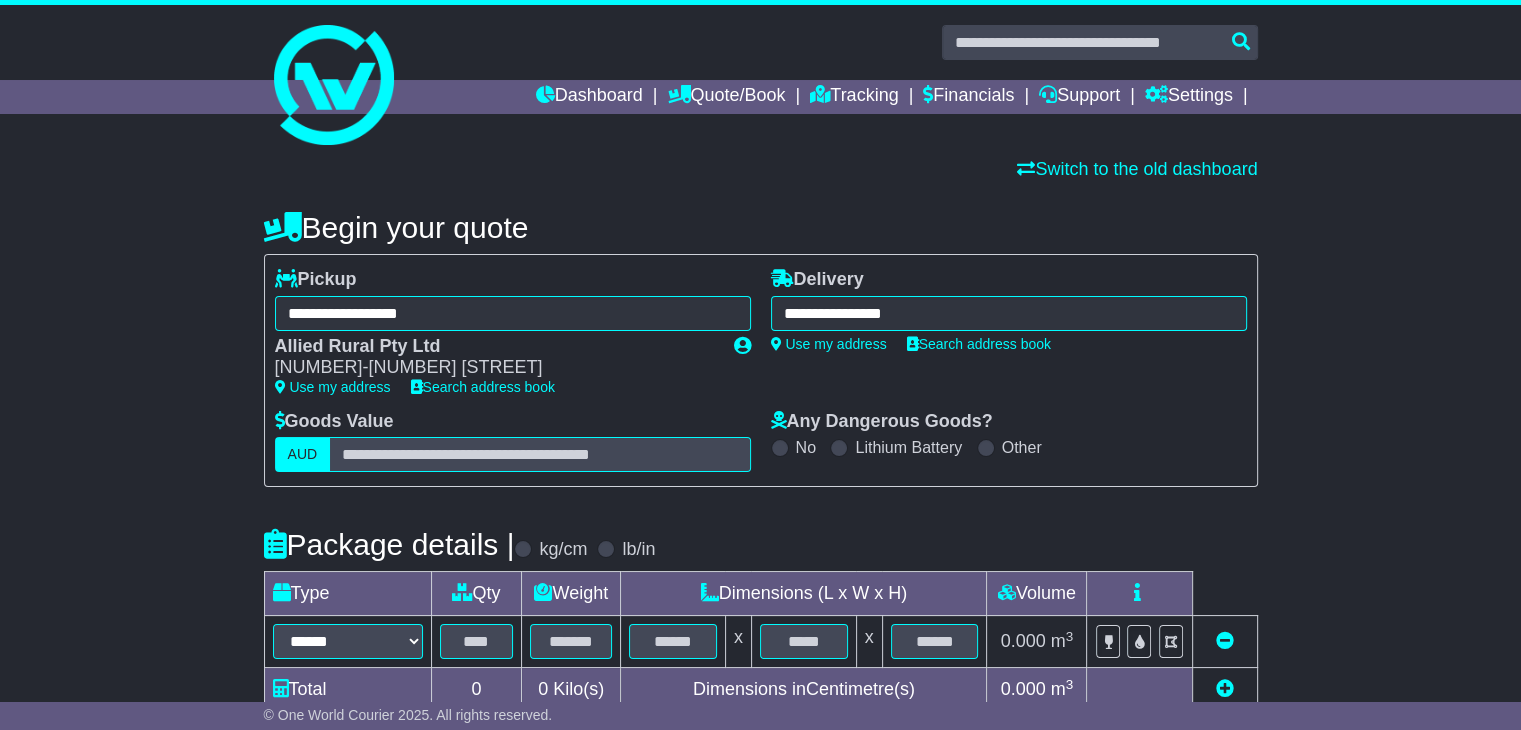type on "**********" 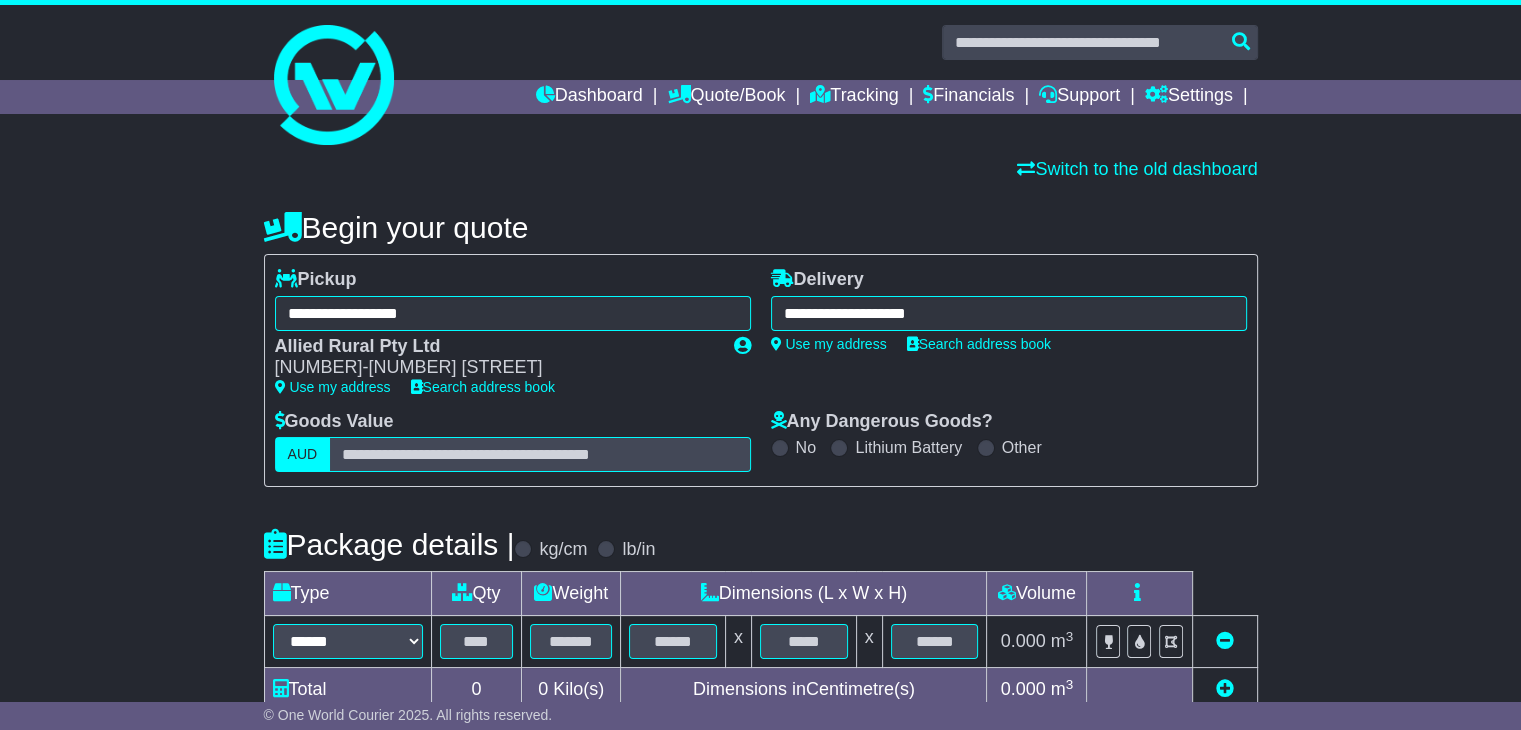 scroll, scrollTop: 368, scrollLeft: 0, axis: vertical 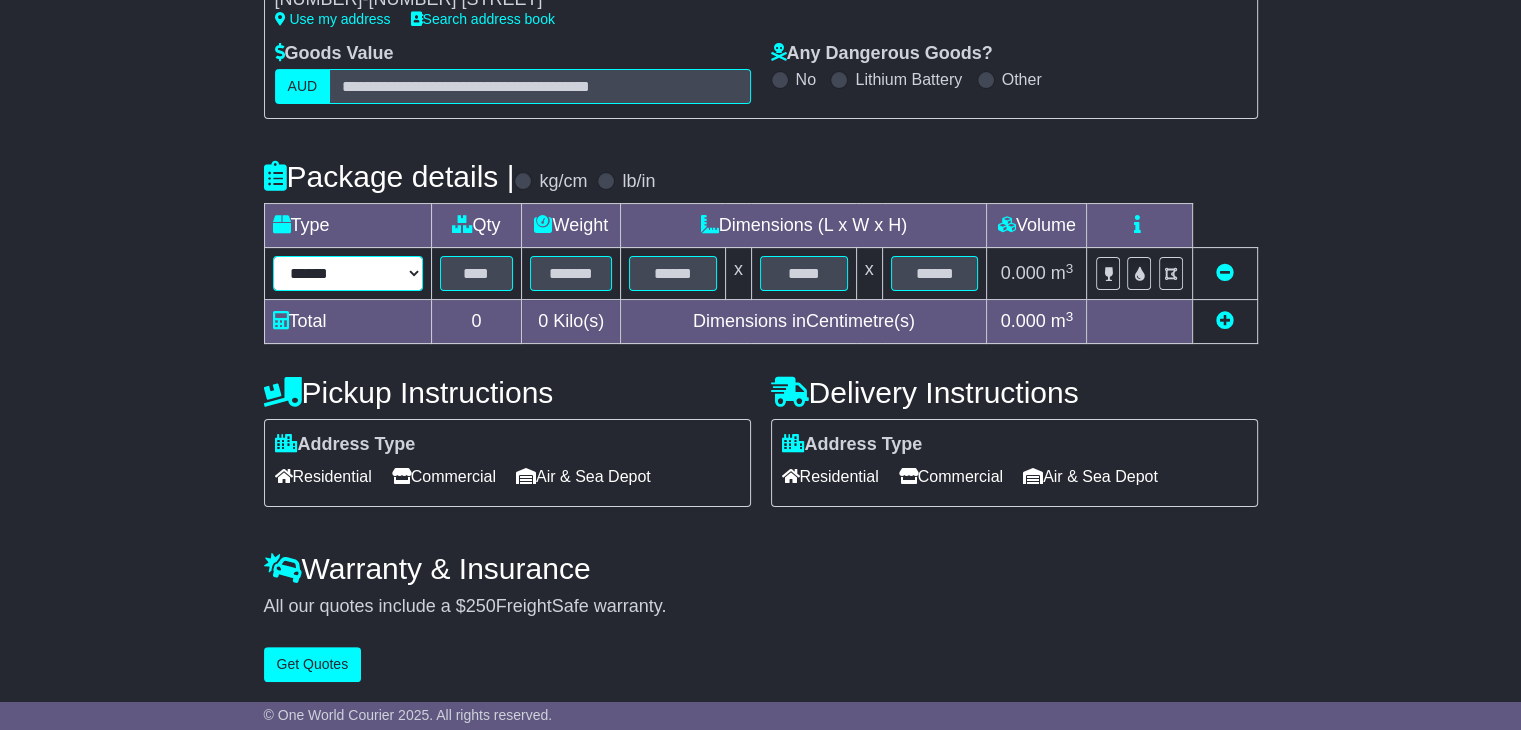 click on "****** ****** *** ******** ***** **** **** ****** *** *******" at bounding box center (348, 273) 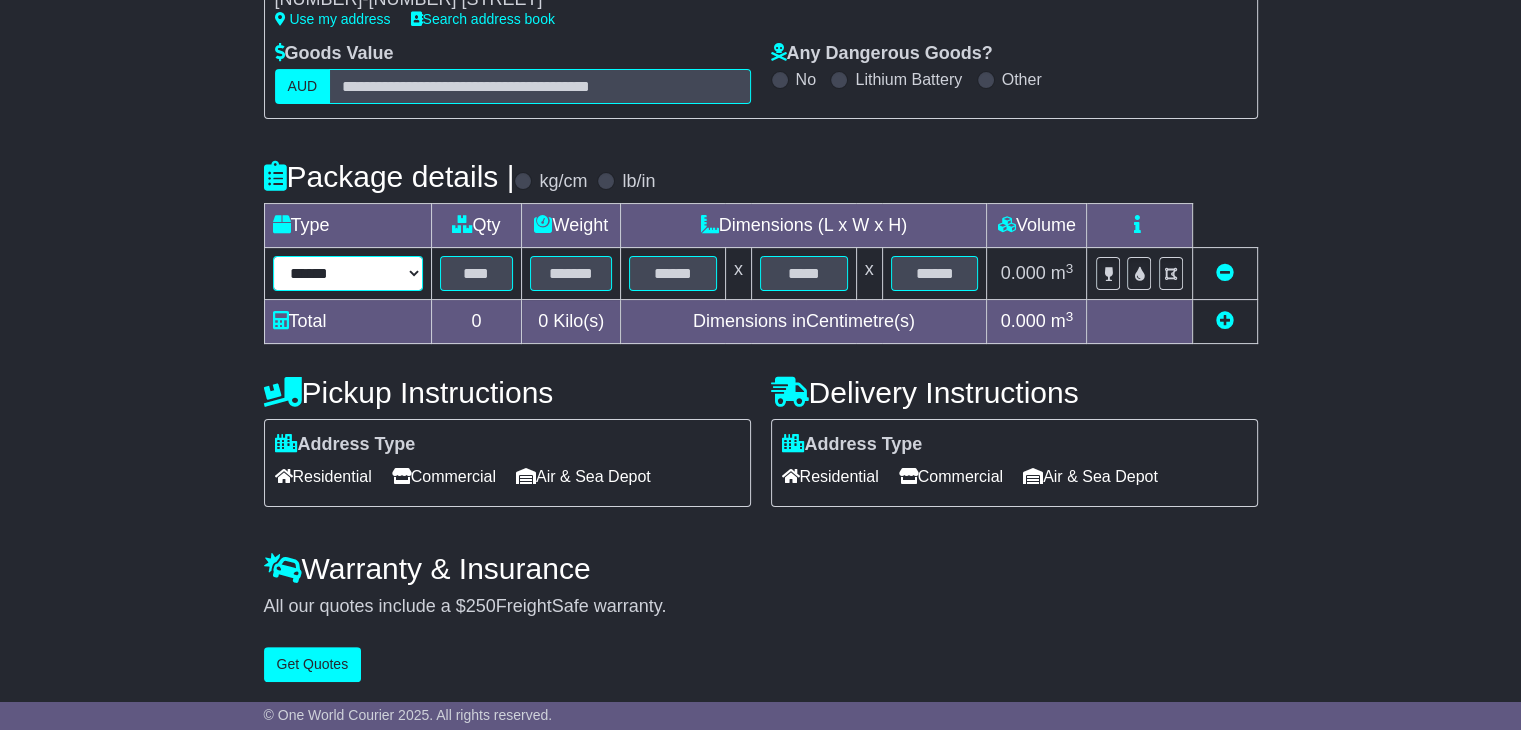 select on "*****" 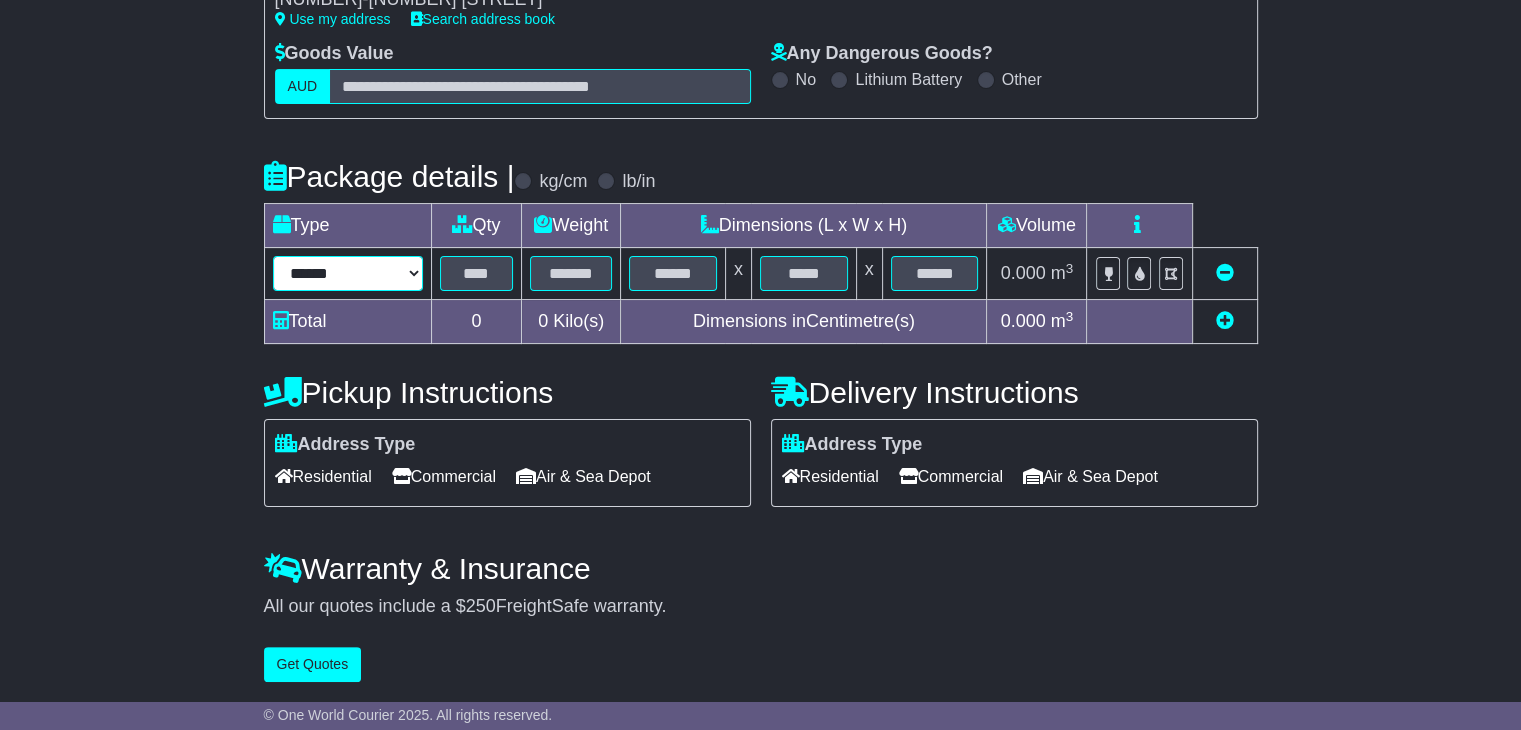 click on "****** ****** *** ******** ***** **** **** ****** *** *******" at bounding box center (348, 273) 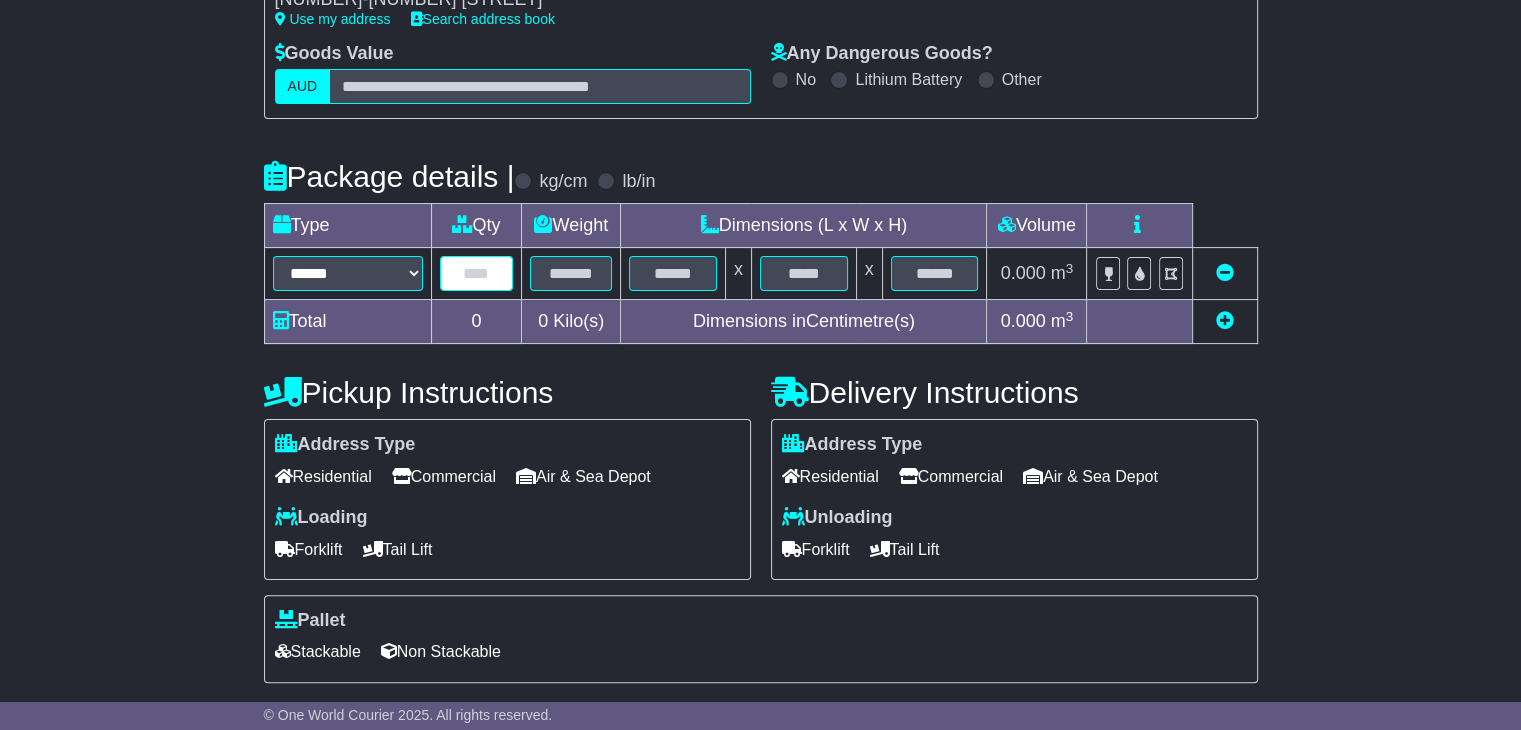 click at bounding box center [477, 273] 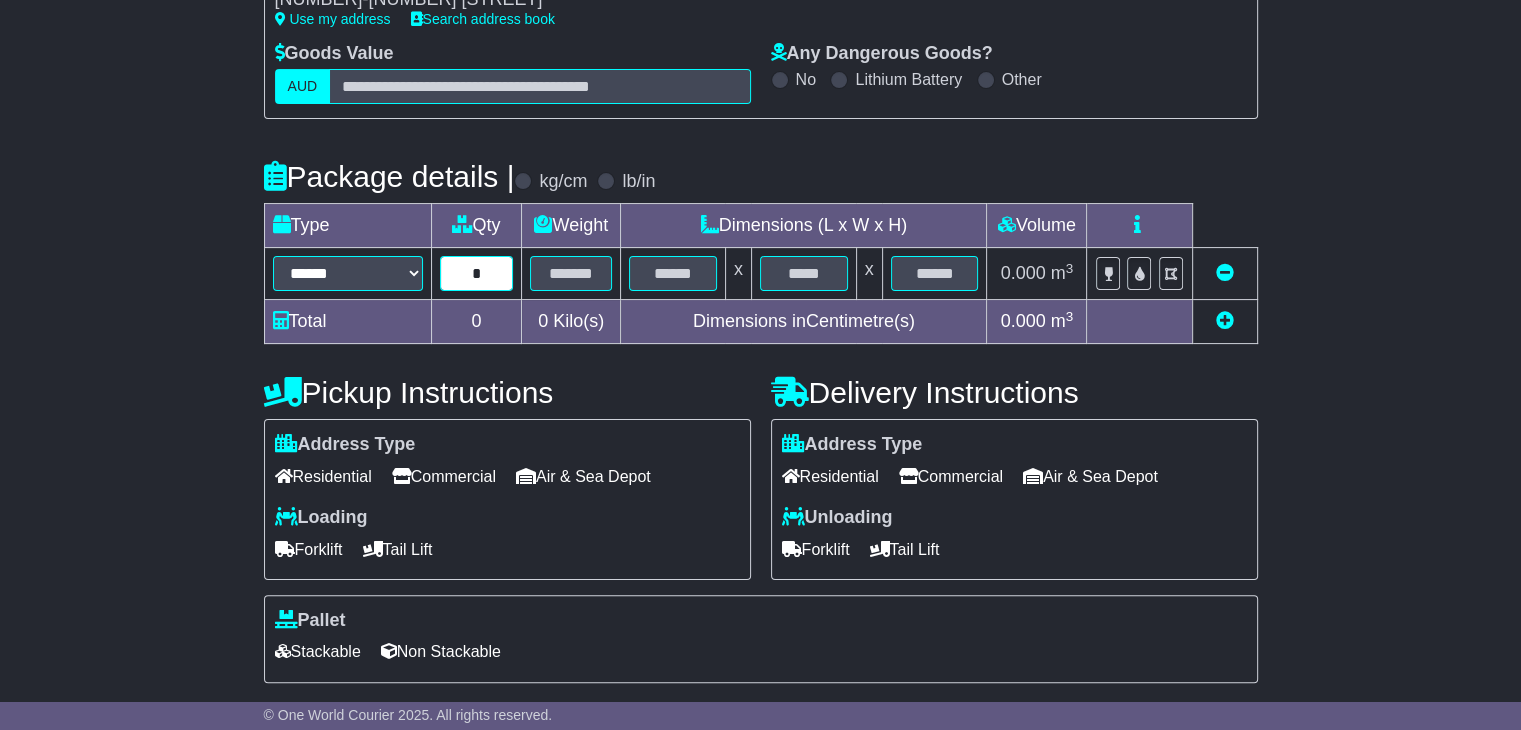 type on "*" 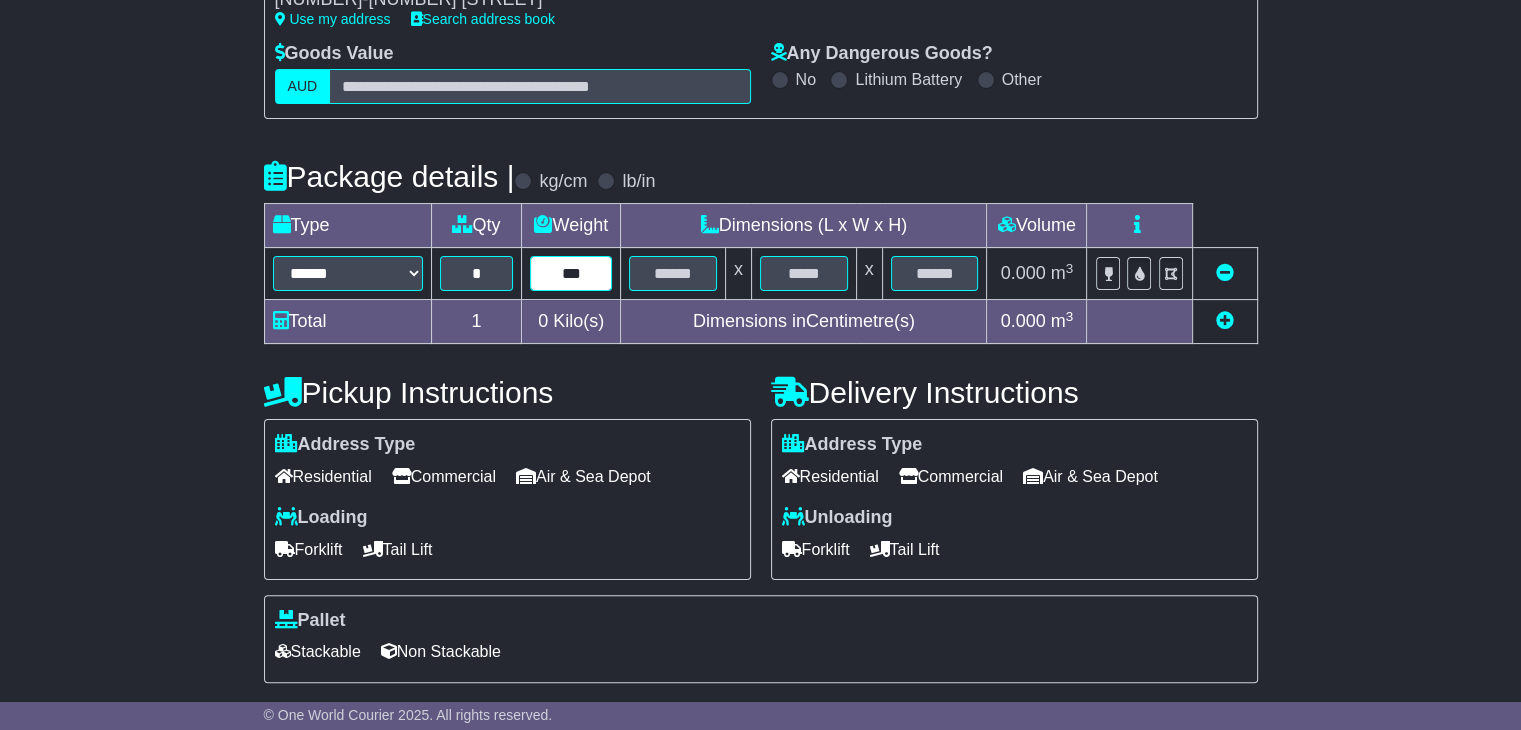 type on "***" 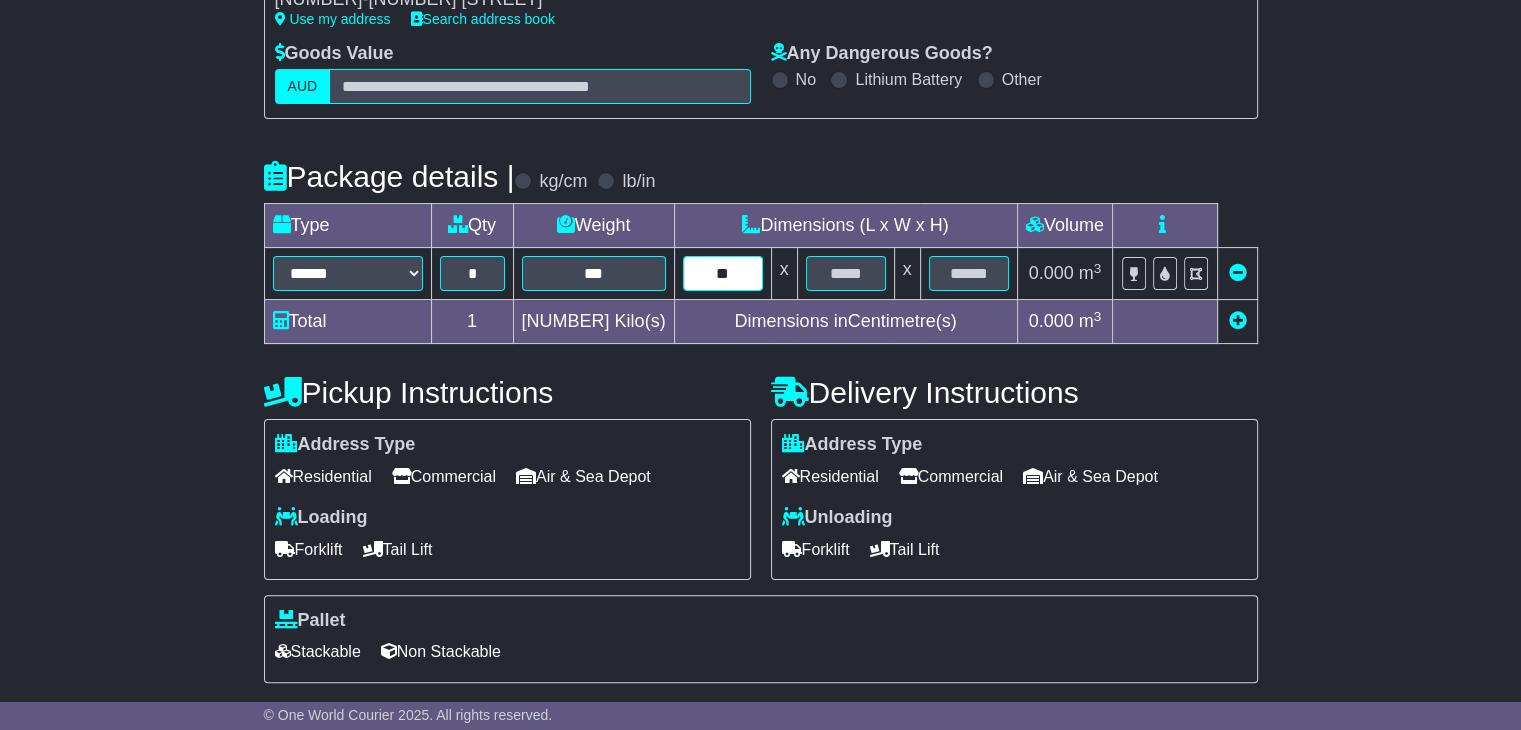 type on "**" 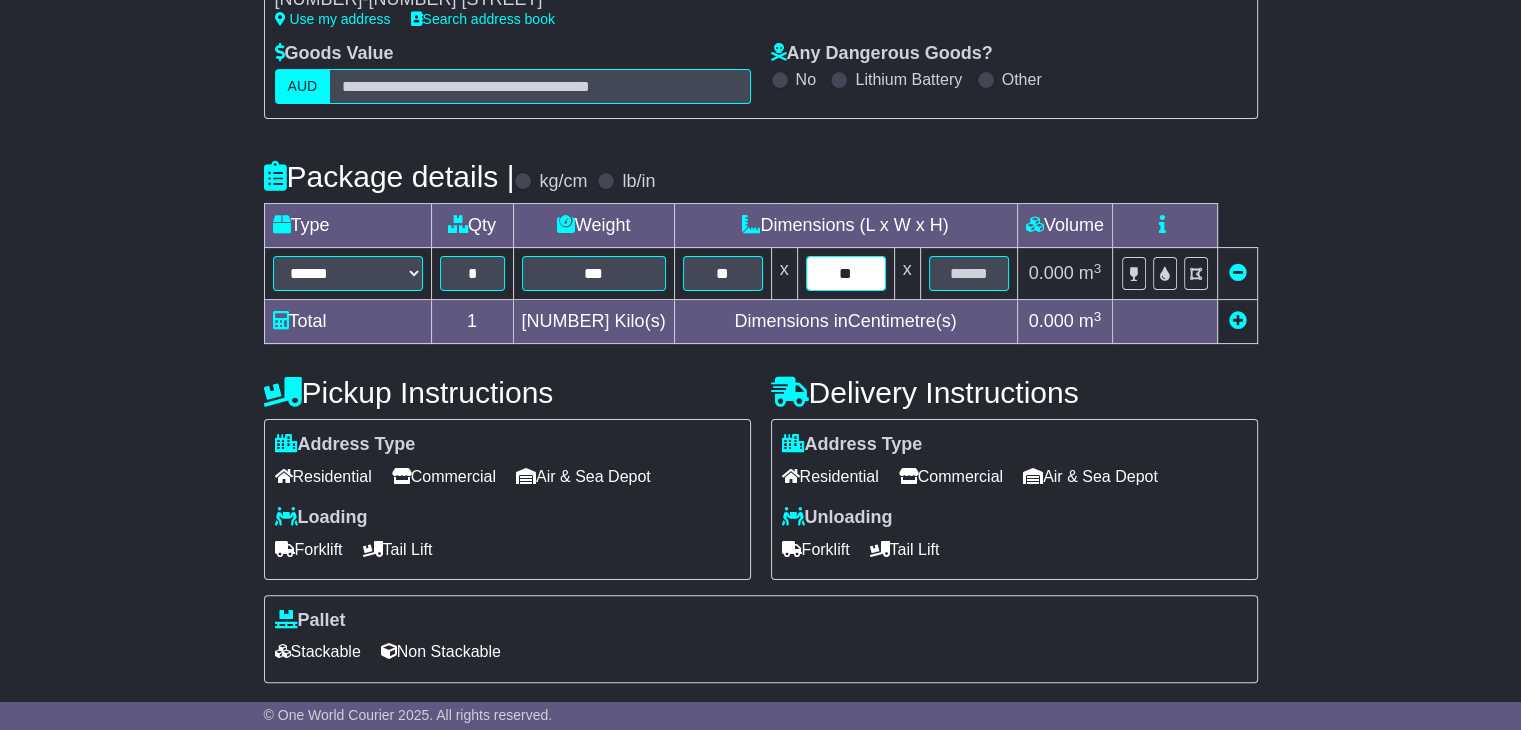 type on "**" 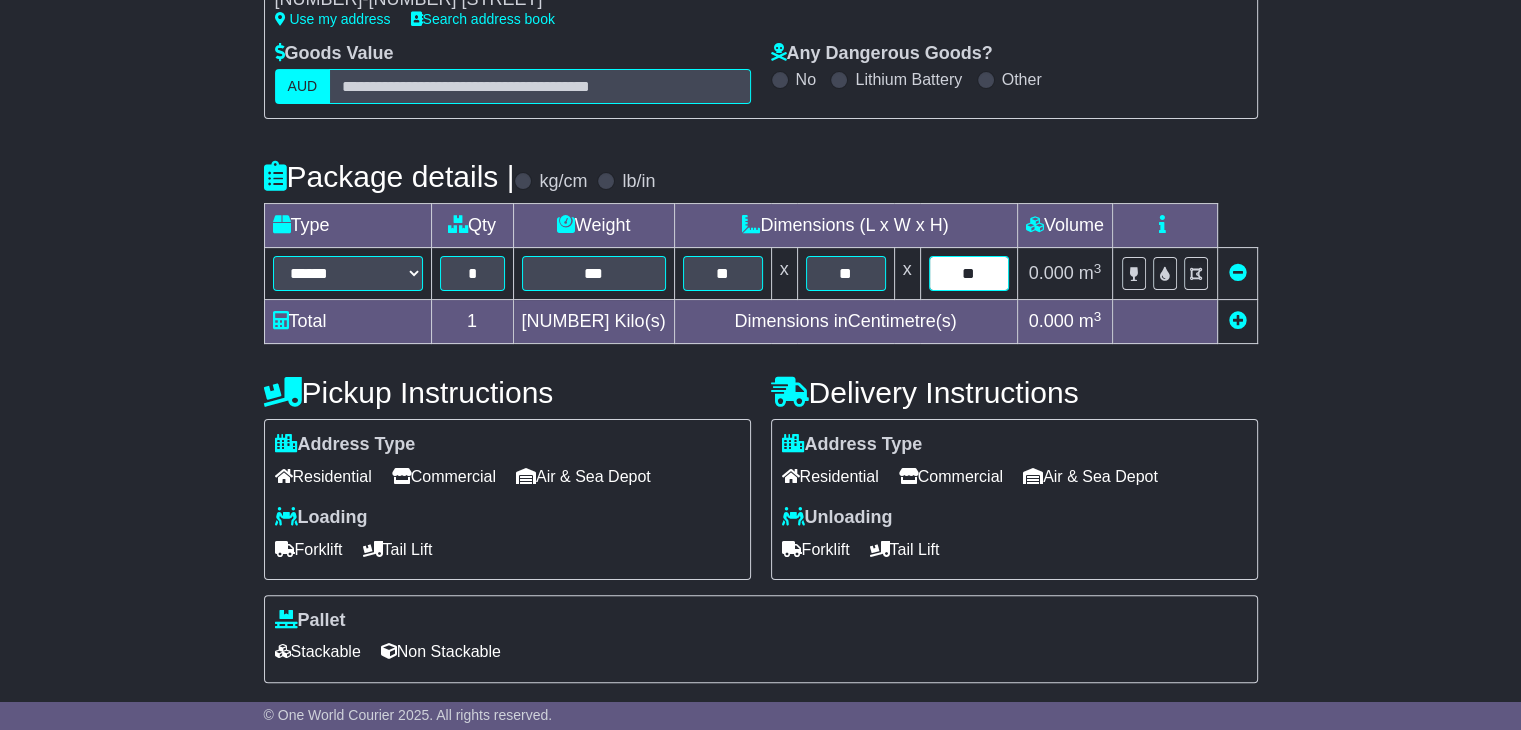 type on "**" 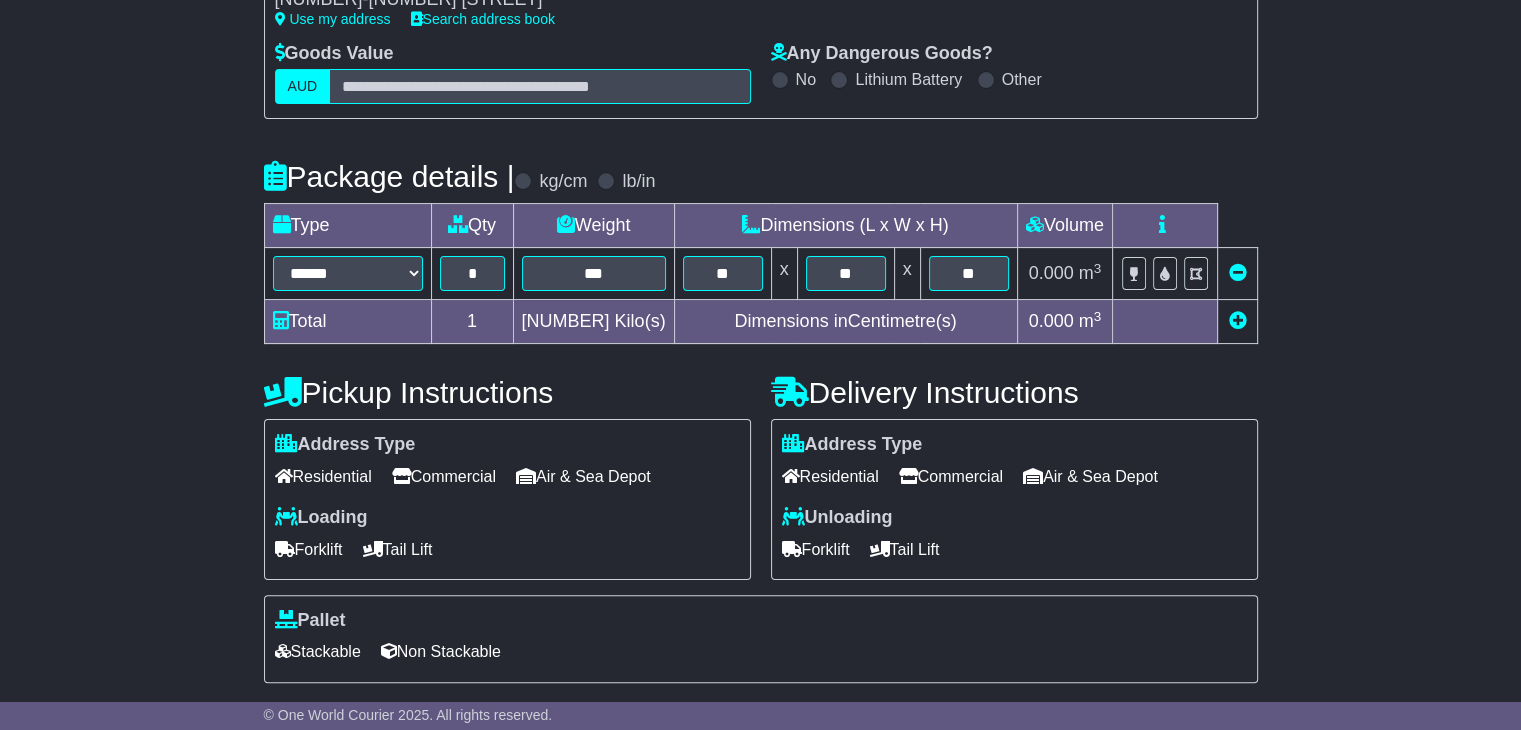 click on "Commercial" at bounding box center (951, 476) 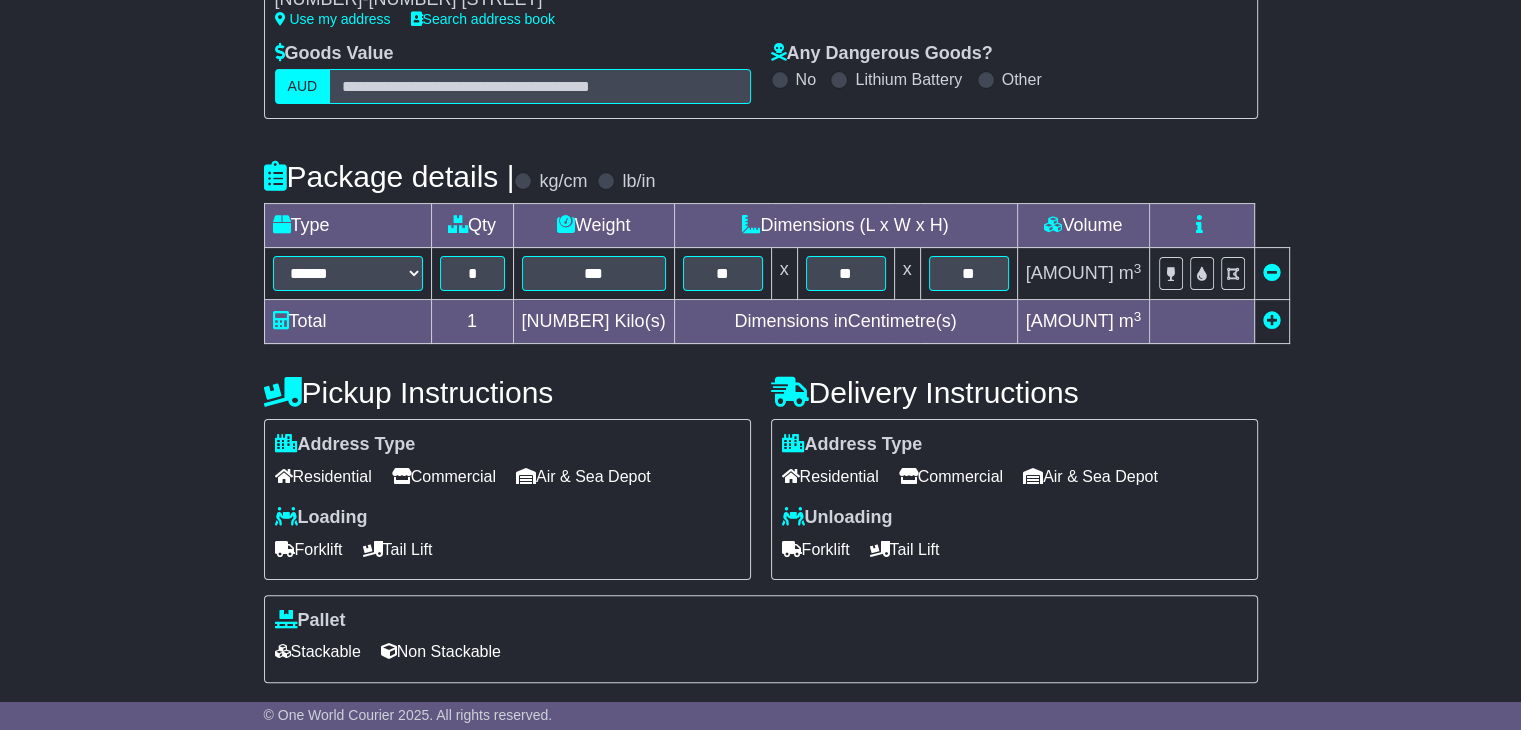 click on "Forklift" at bounding box center [816, 549] 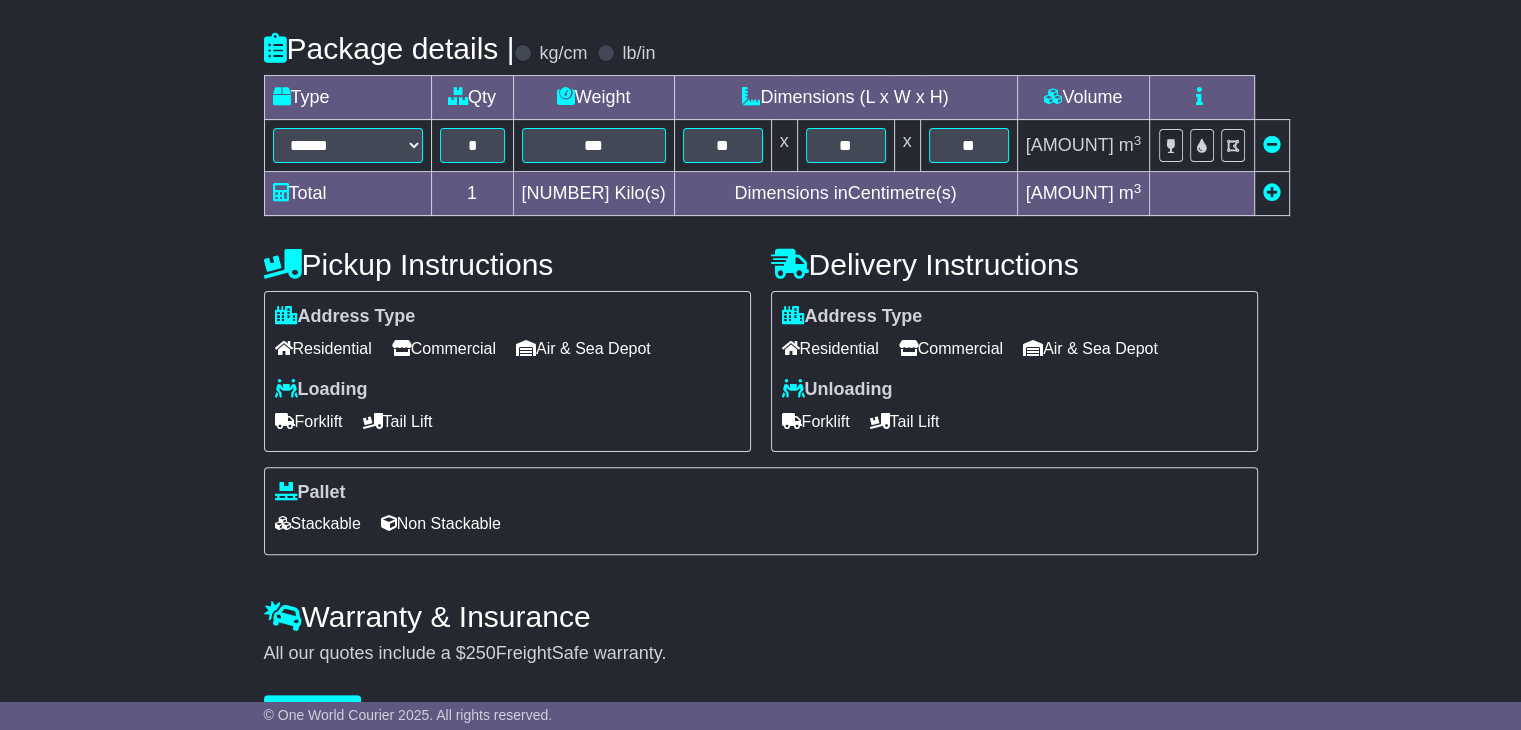 scroll, scrollTop: 548, scrollLeft: 0, axis: vertical 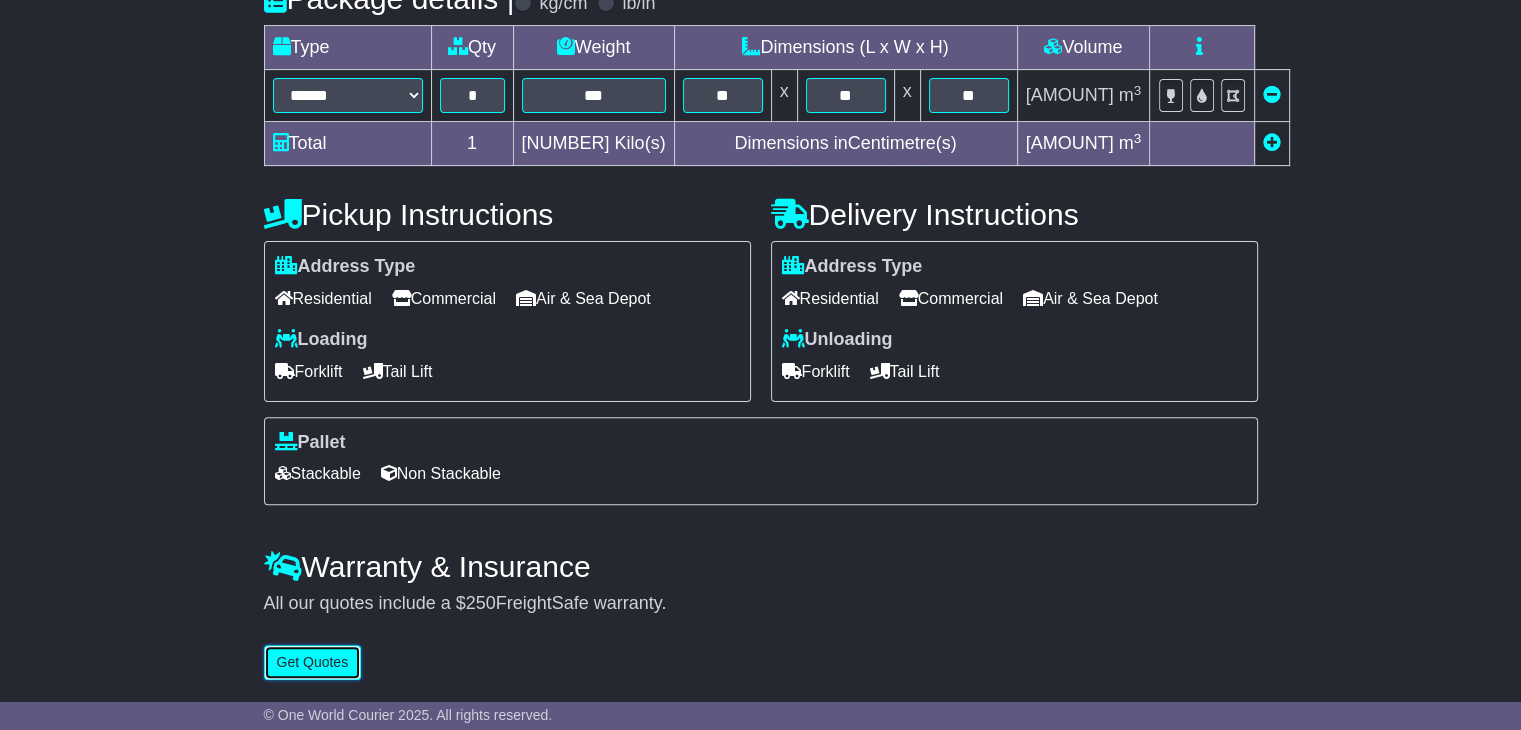 click on "Get Quotes" at bounding box center (313, 662) 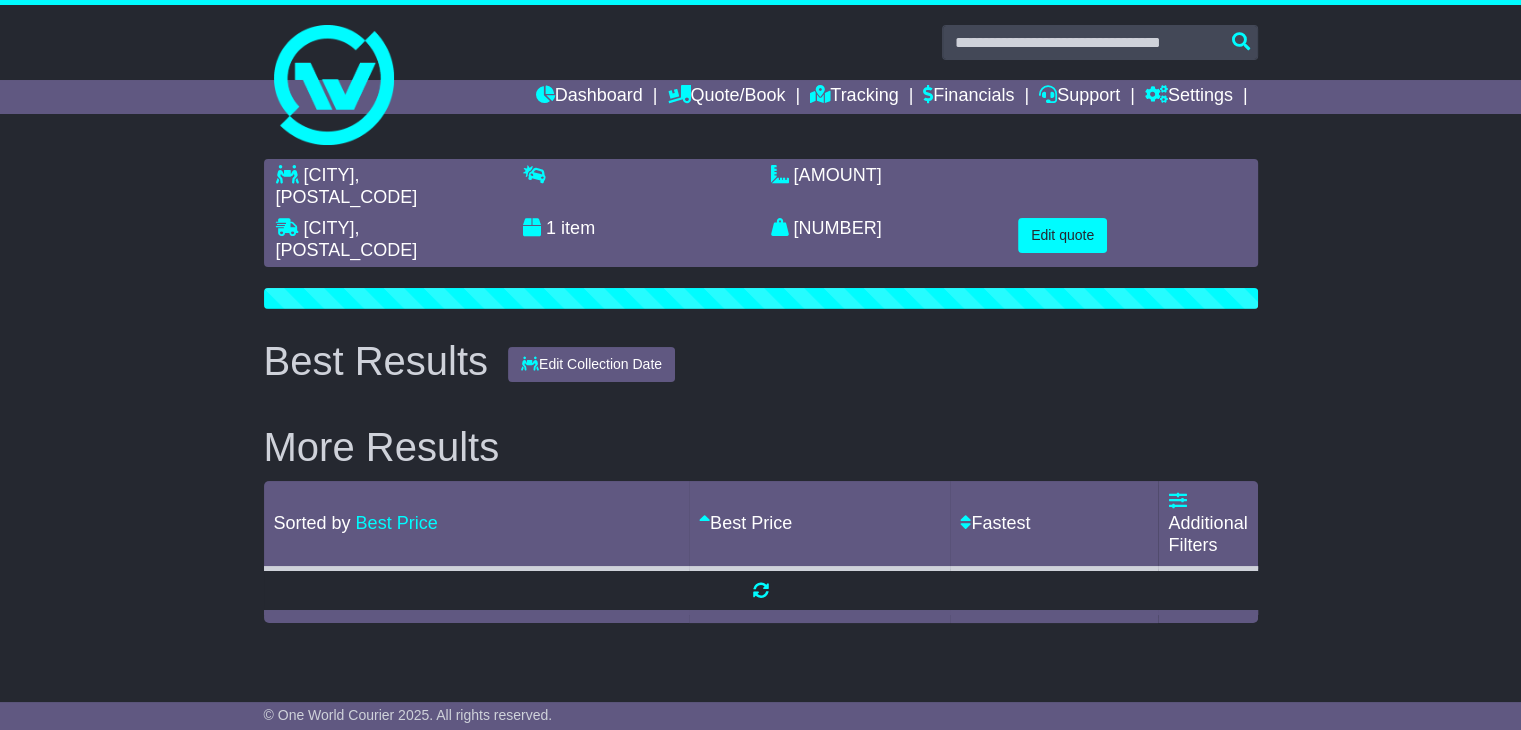 scroll, scrollTop: 0, scrollLeft: 0, axis: both 